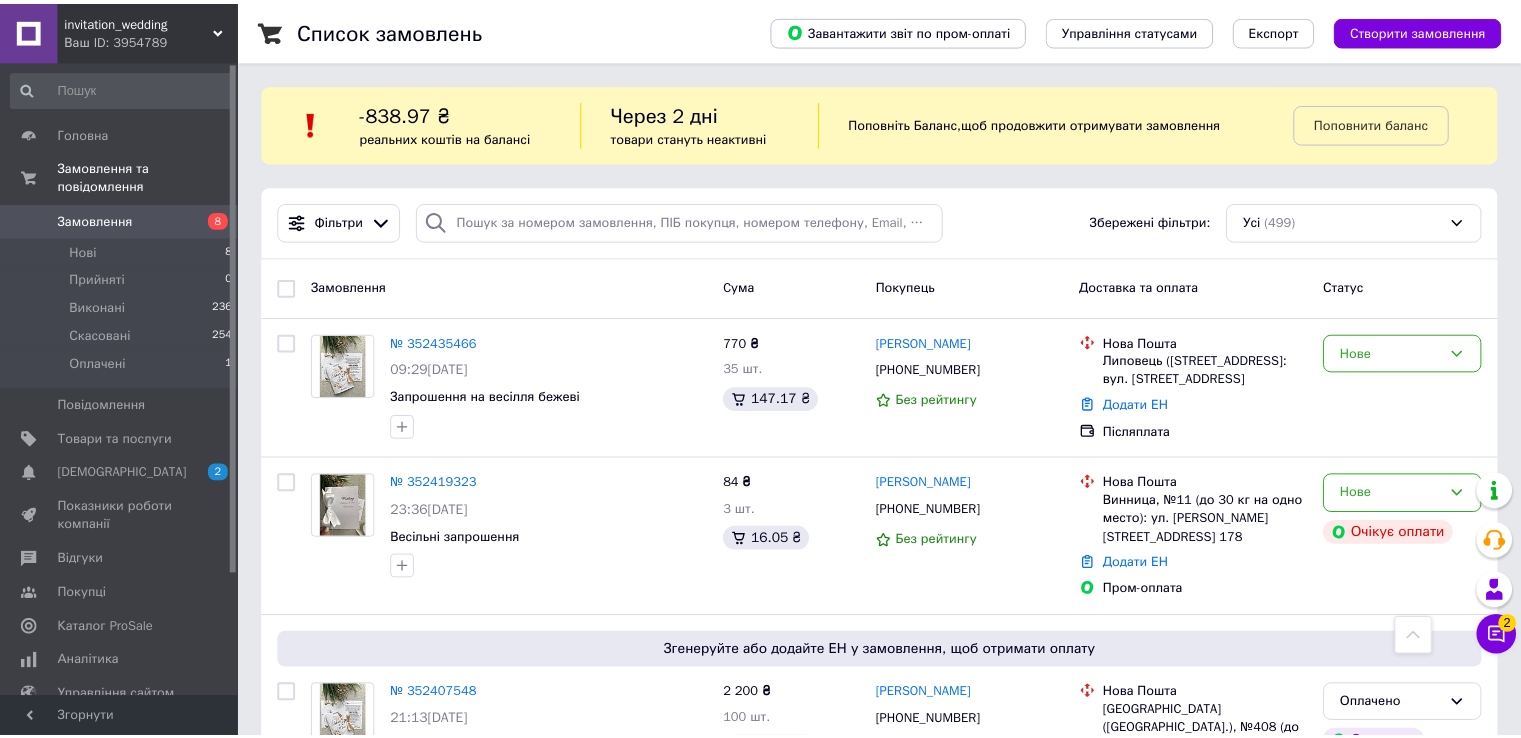 scroll, scrollTop: 485, scrollLeft: 0, axis: vertical 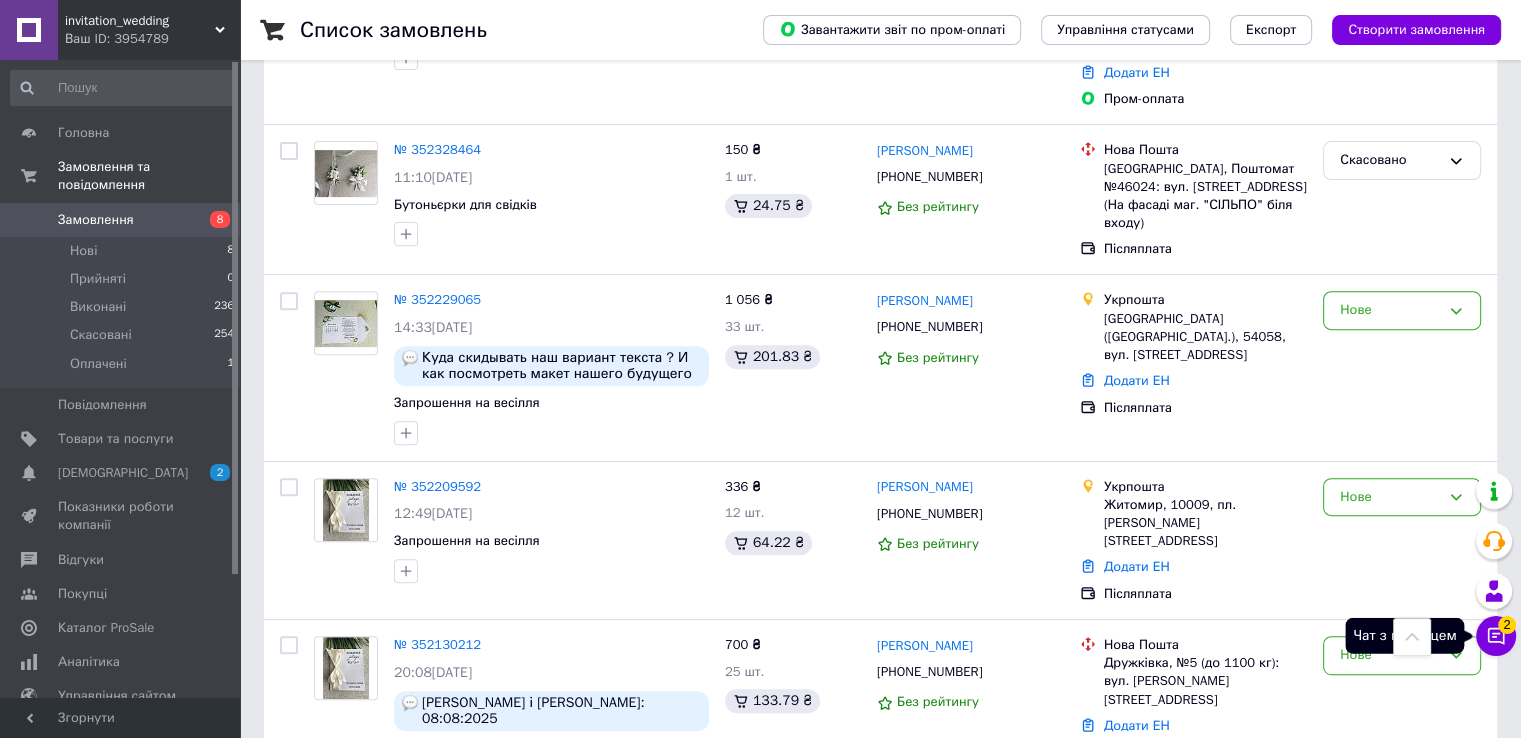 click 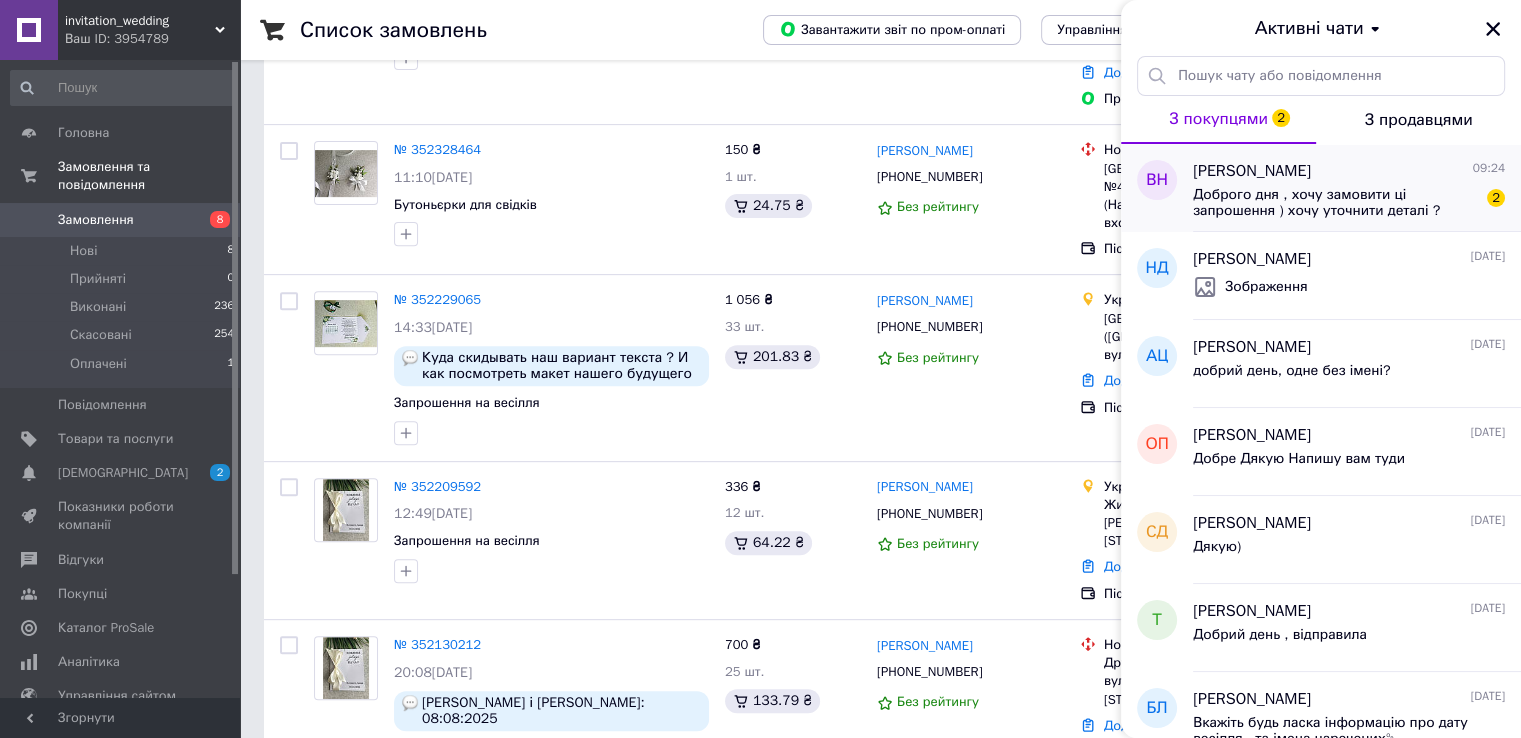 click on "Вікторія Ненич 09:24 Доброго дня , хочу замовити ці запрошення ) хочу уточнити деталі ? 2" at bounding box center (1357, 188) 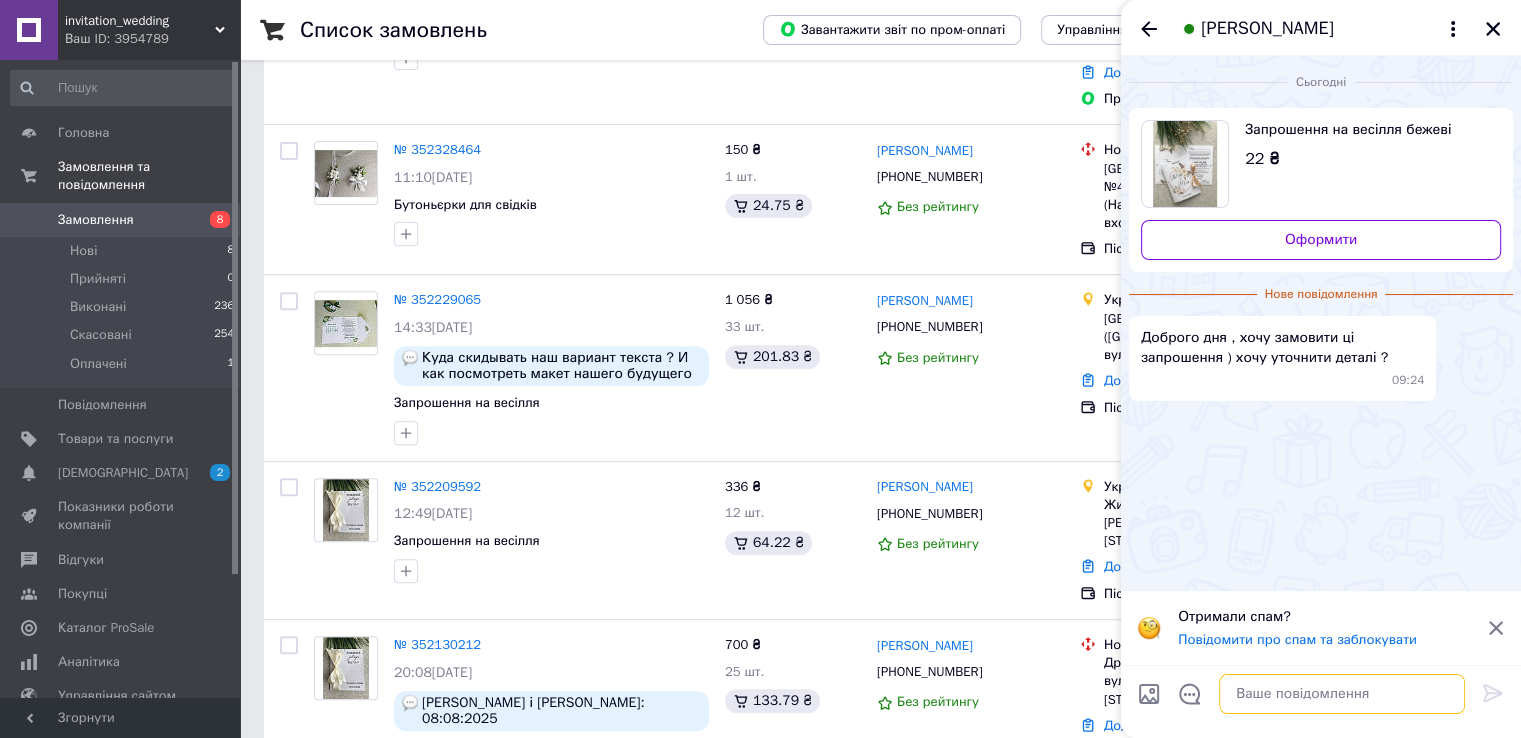 click at bounding box center (1342, 694) 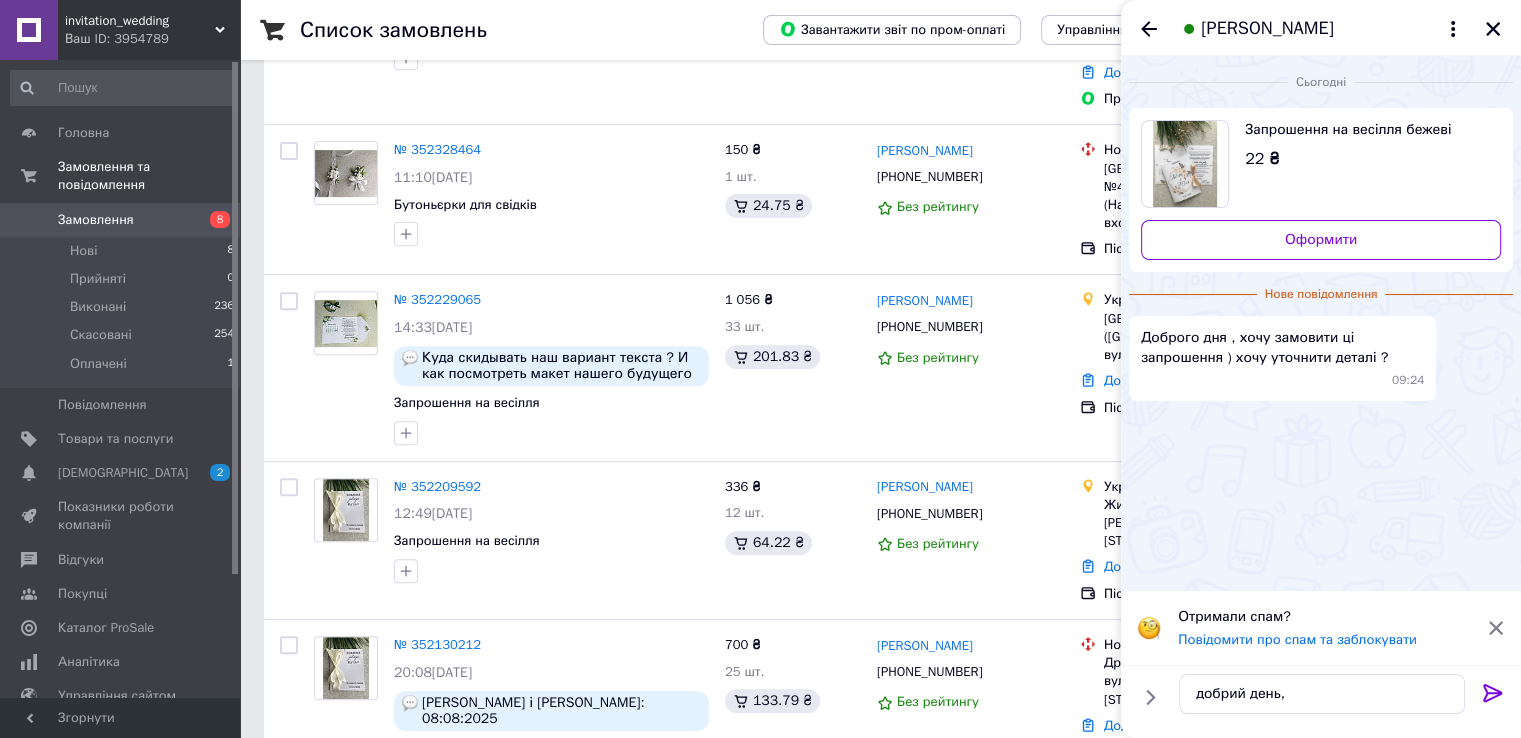 click on "Сьогодні Запрошення на весілля бежеві 22 ₴ Оформити Нове повідомлення Доброго дня , хочу замовити ці запрошення ) хочу уточнити деталі ? 09:24" at bounding box center [1321, 323] 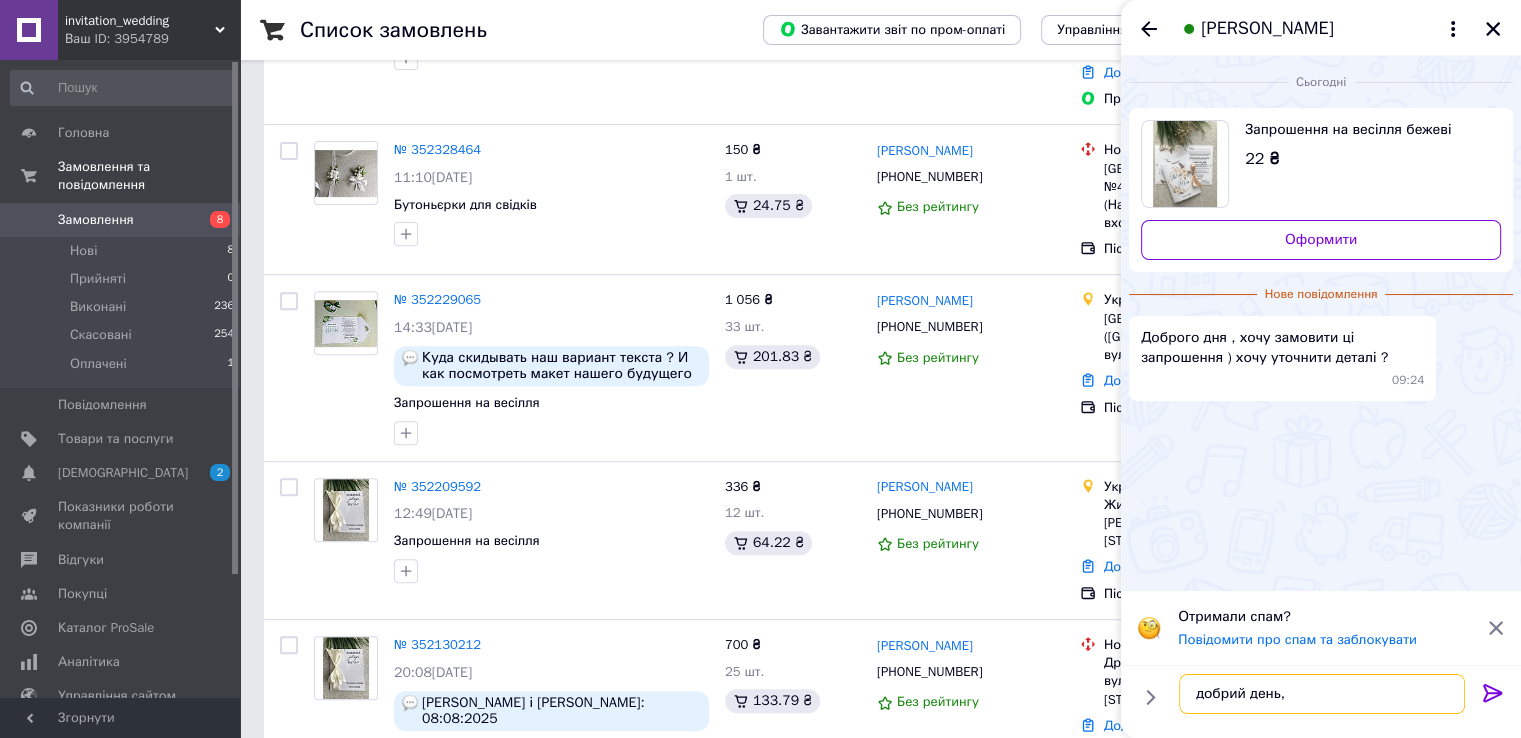 click on "добрий день," at bounding box center (1322, 694) 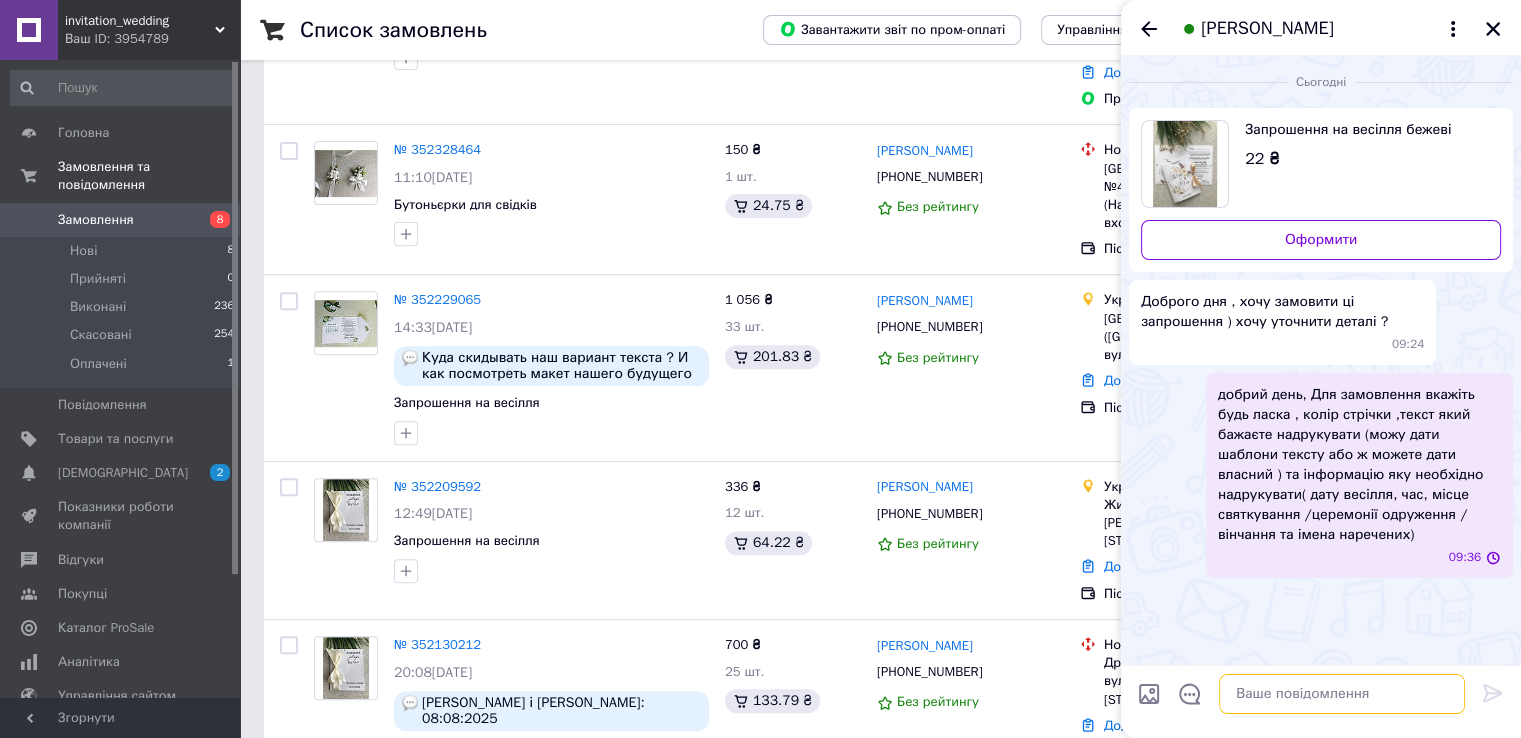 scroll, scrollTop: 0, scrollLeft: 0, axis: both 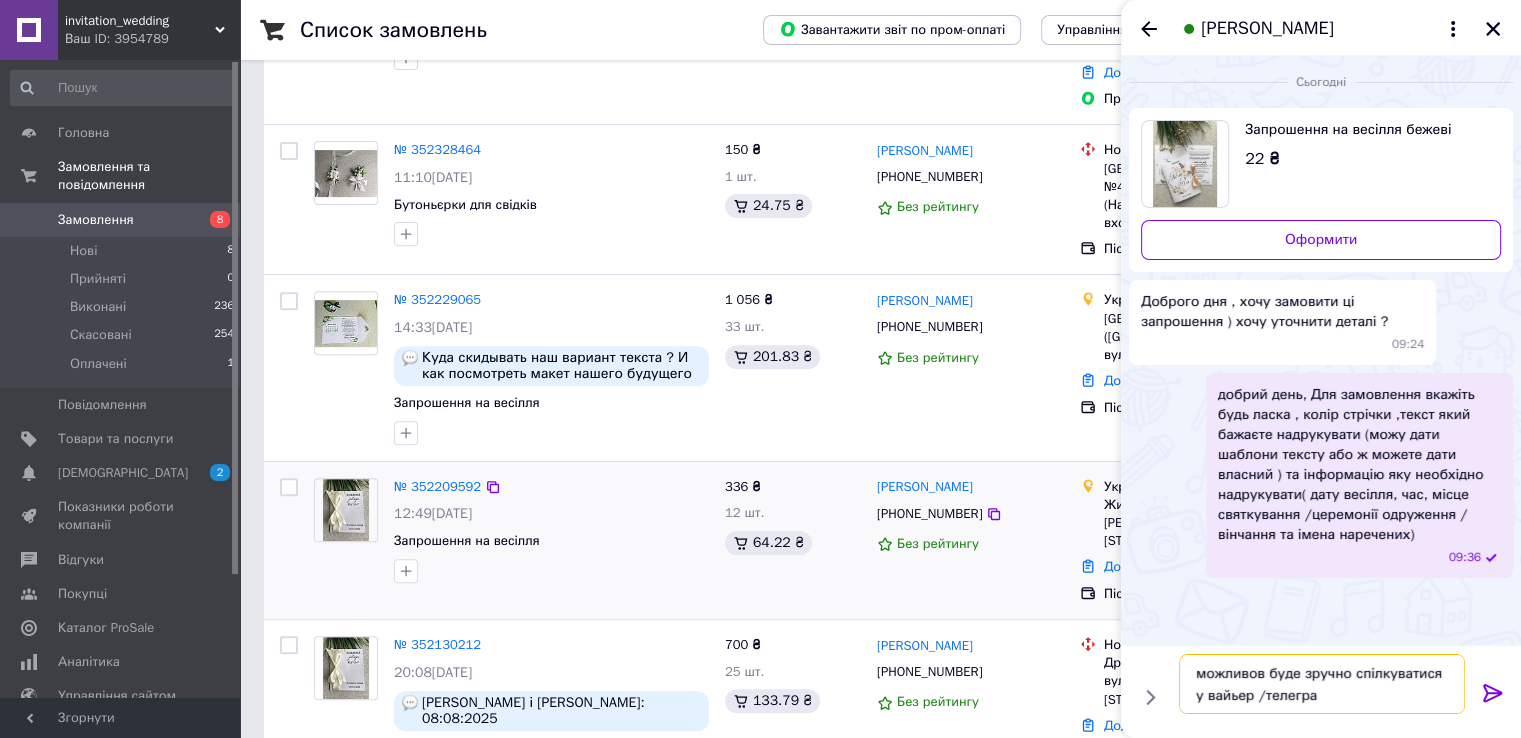 type on "можливов буде зручно спілкуватися у вайьер /телеграм" 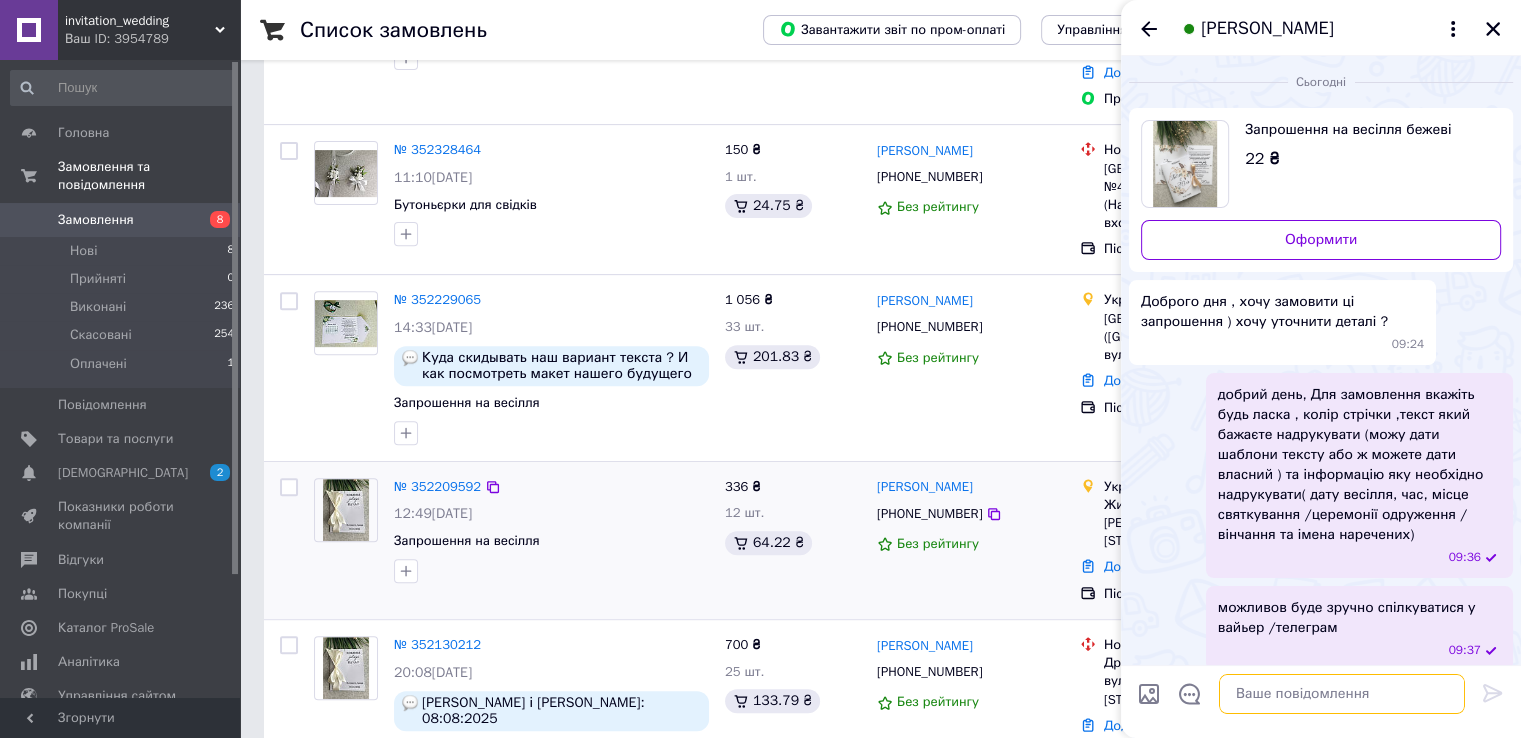 scroll, scrollTop: 14, scrollLeft: 0, axis: vertical 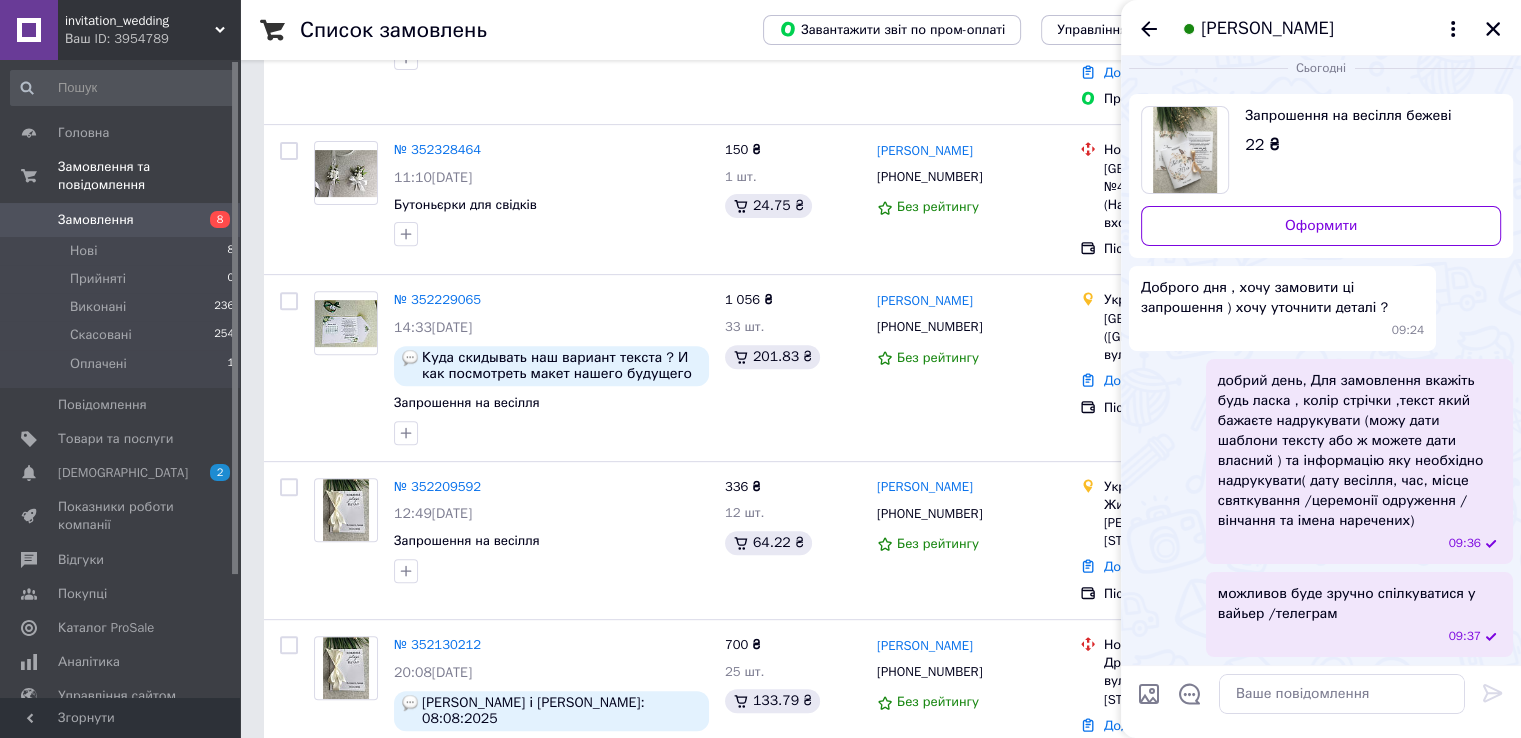 drag, startPoint x: 1459, startPoint y: 624, endPoint x: 1353, endPoint y: 630, distance: 106.16968 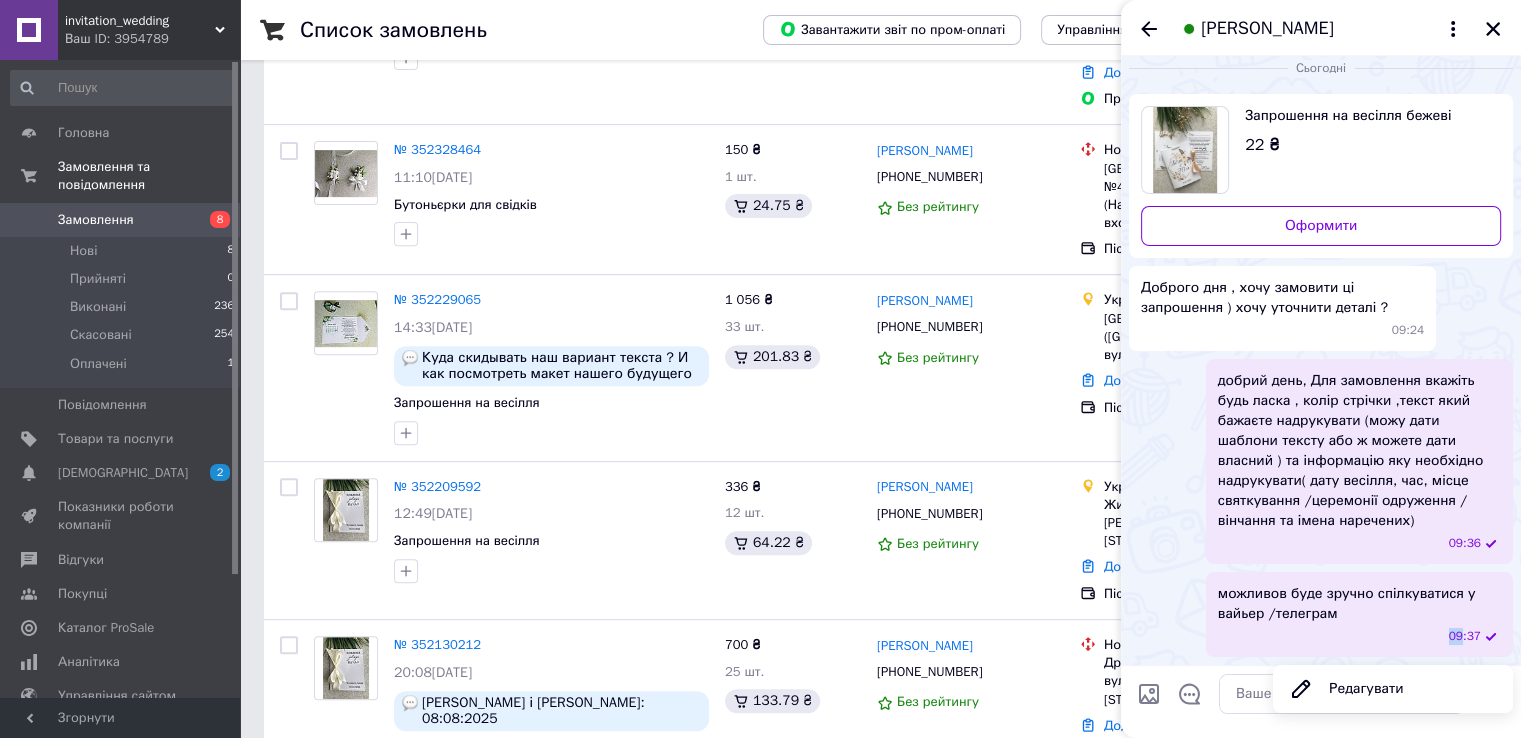 click on "09:37" at bounding box center (1363, 636) 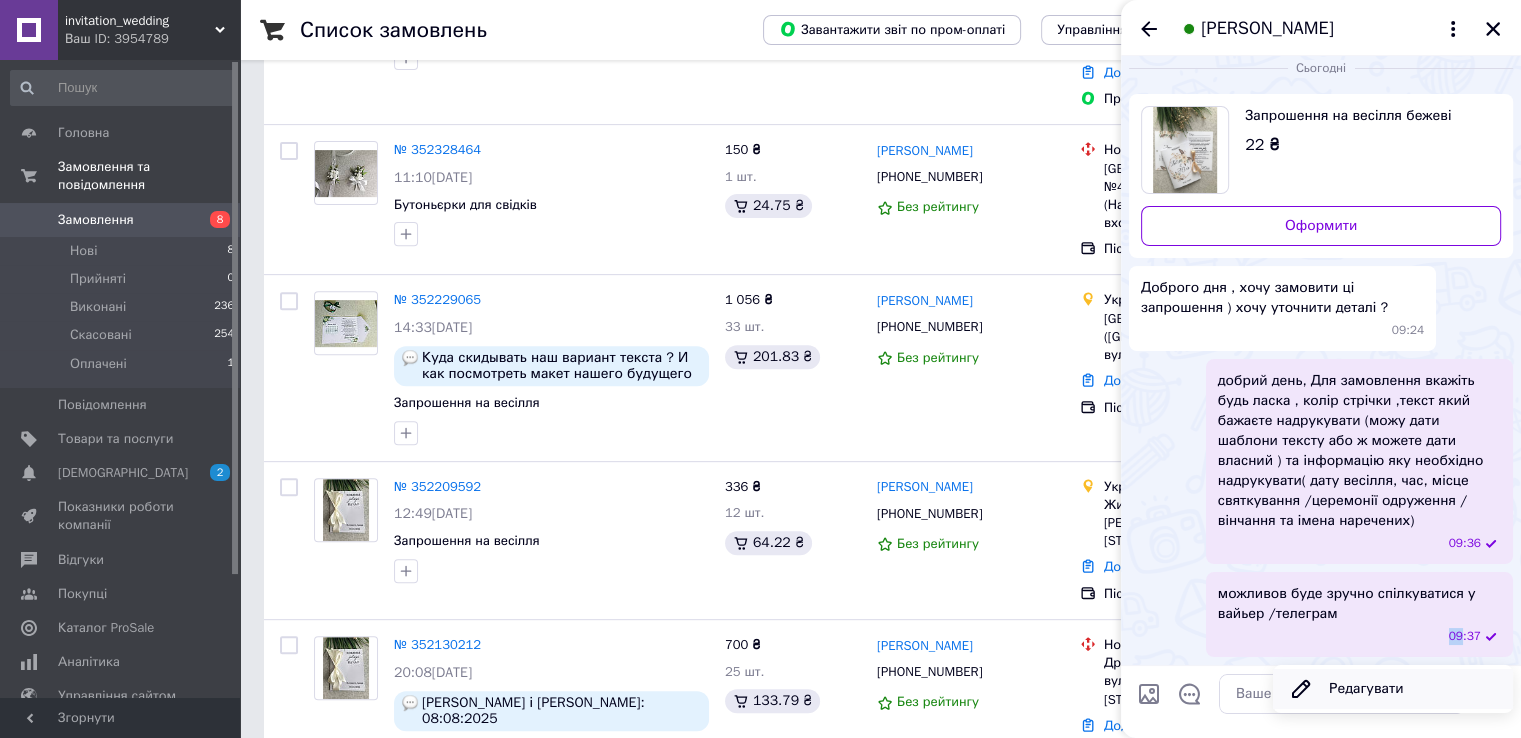 click on "Редагувати" at bounding box center [1393, 689] 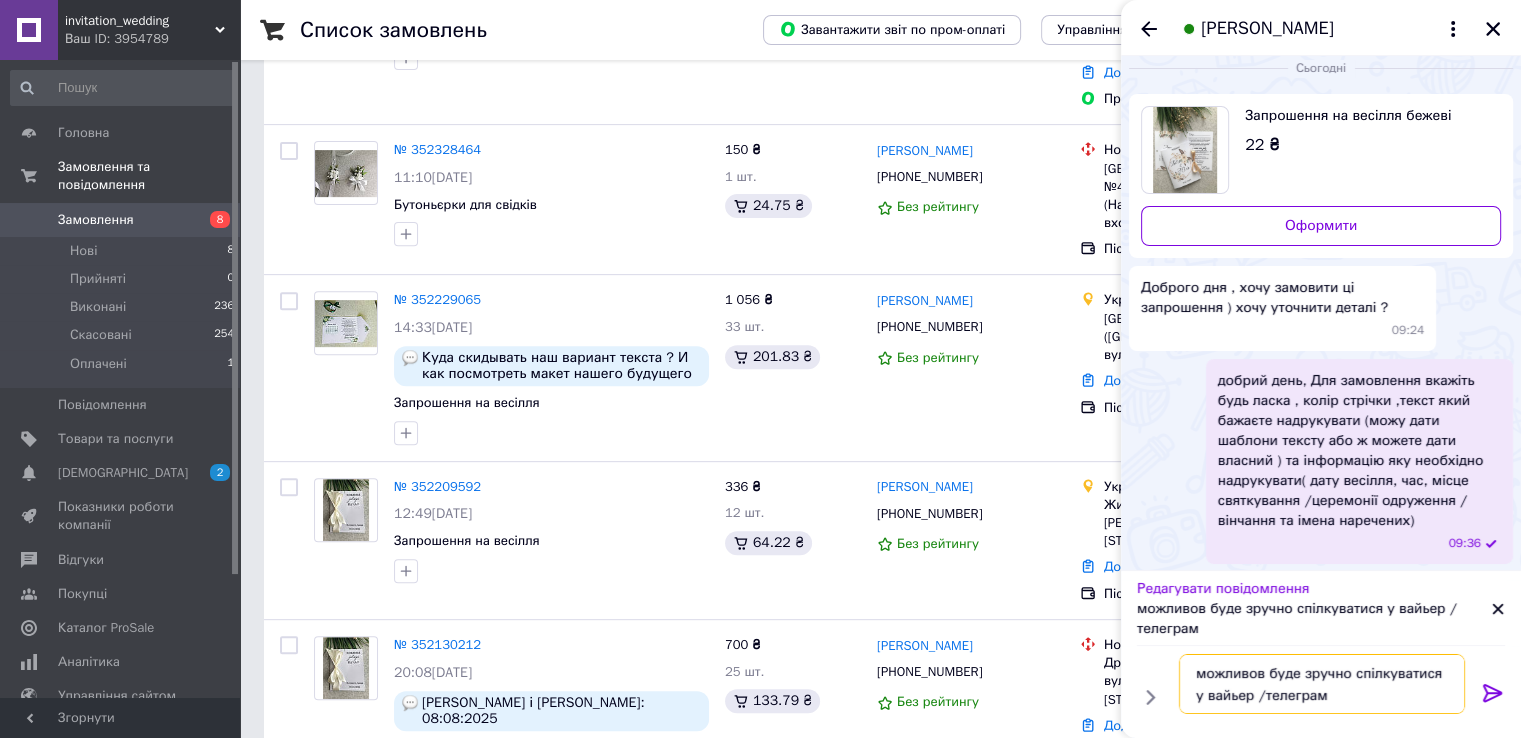 click on "можливов буде зручно спілкуватися у вайьер /телеграм" at bounding box center (1322, 684) 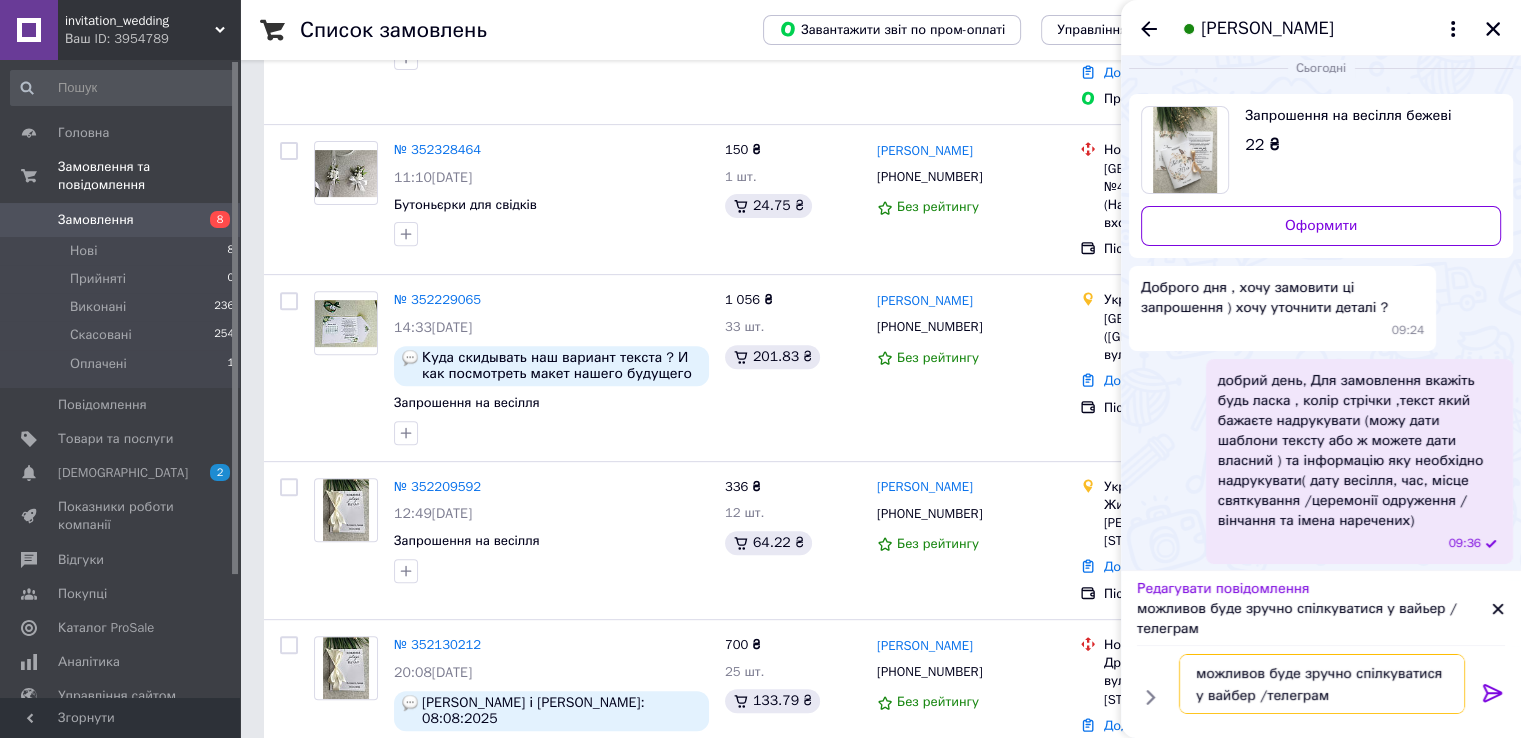 click on "можливов буде зручно спілкуватися у вайбер /телеграм" at bounding box center (1322, 684) 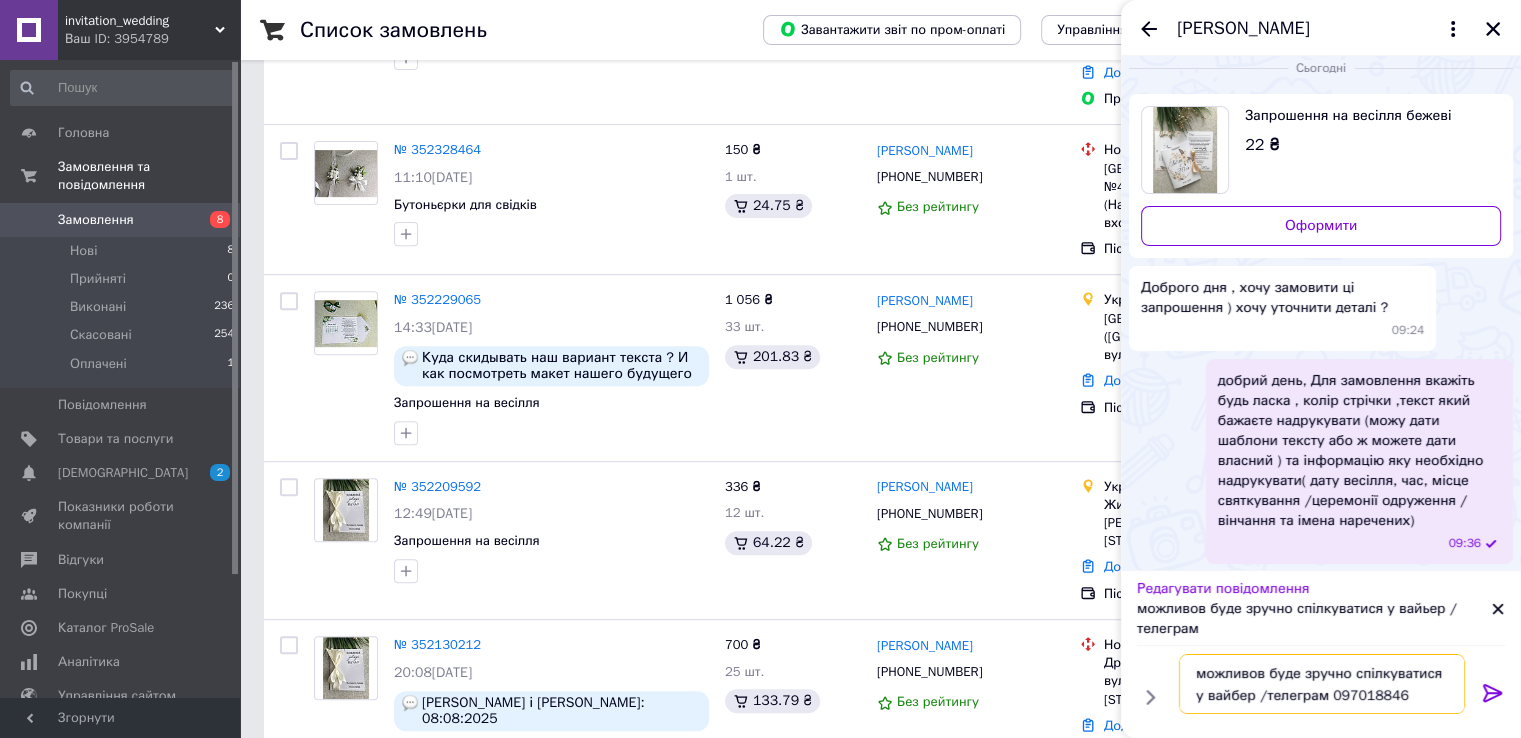 type on "можливов буде зручно спілкуватися у вайбер /телеграм 0970188464" 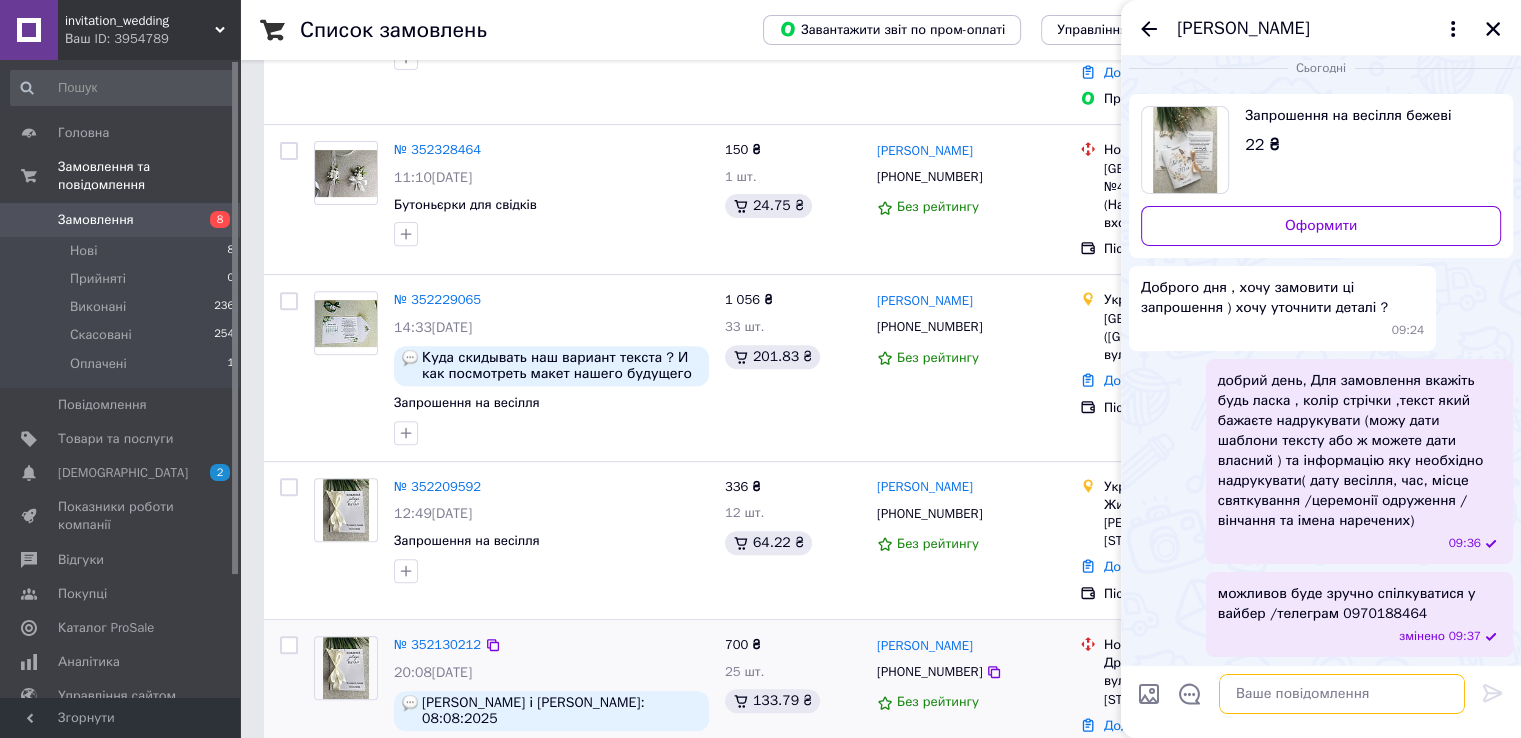 type 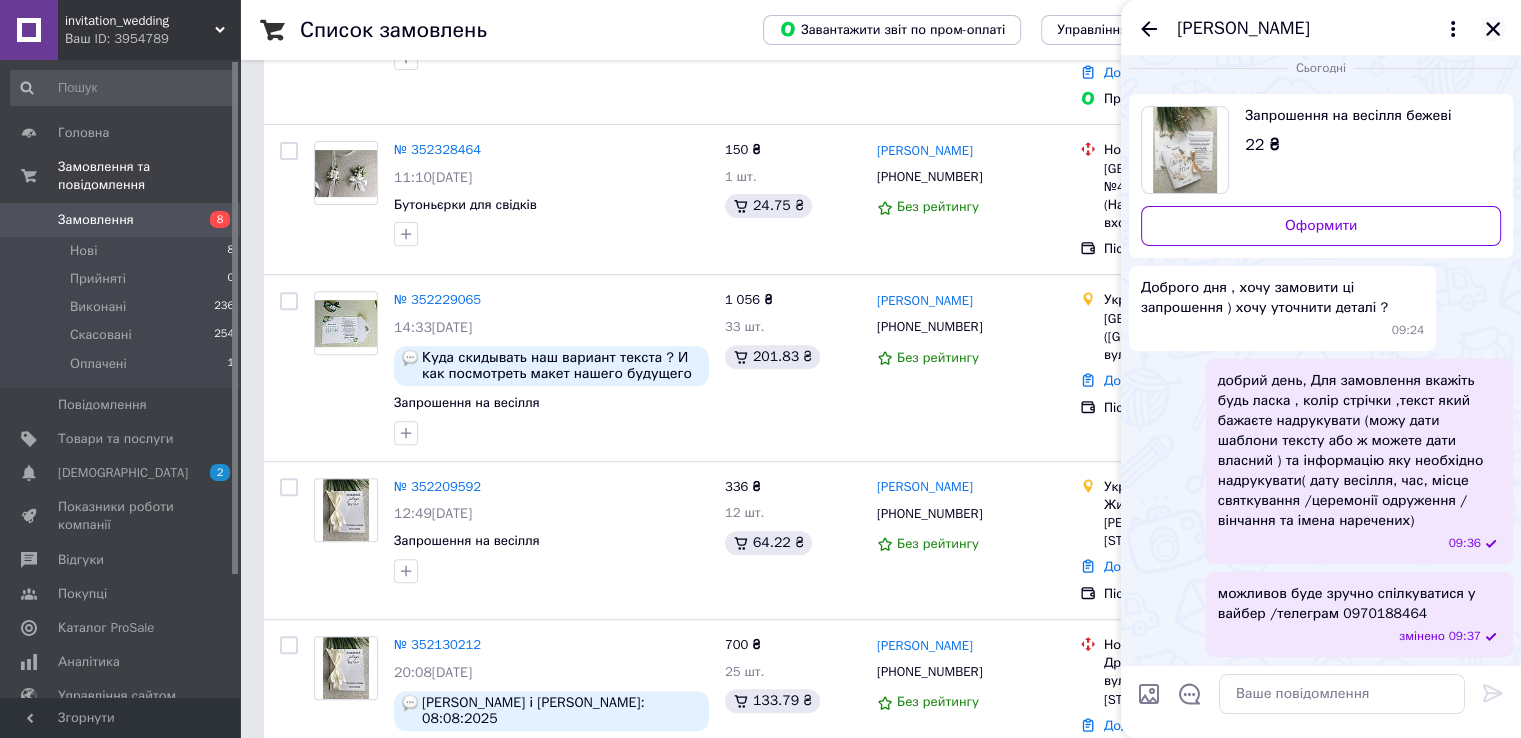 click at bounding box center (1493, 29) 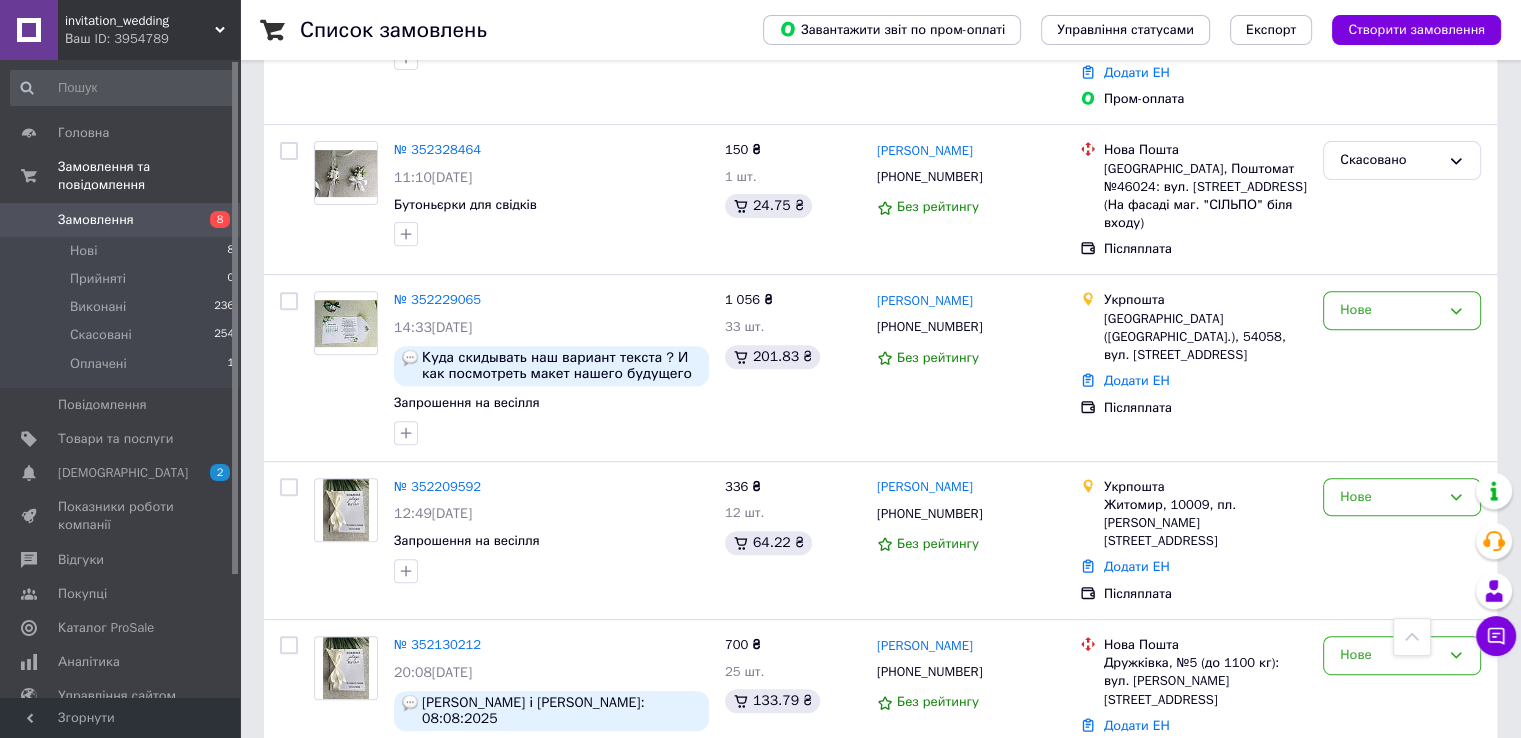 scroll, scrollTop: 0, scrollLeft: 0, axis: both 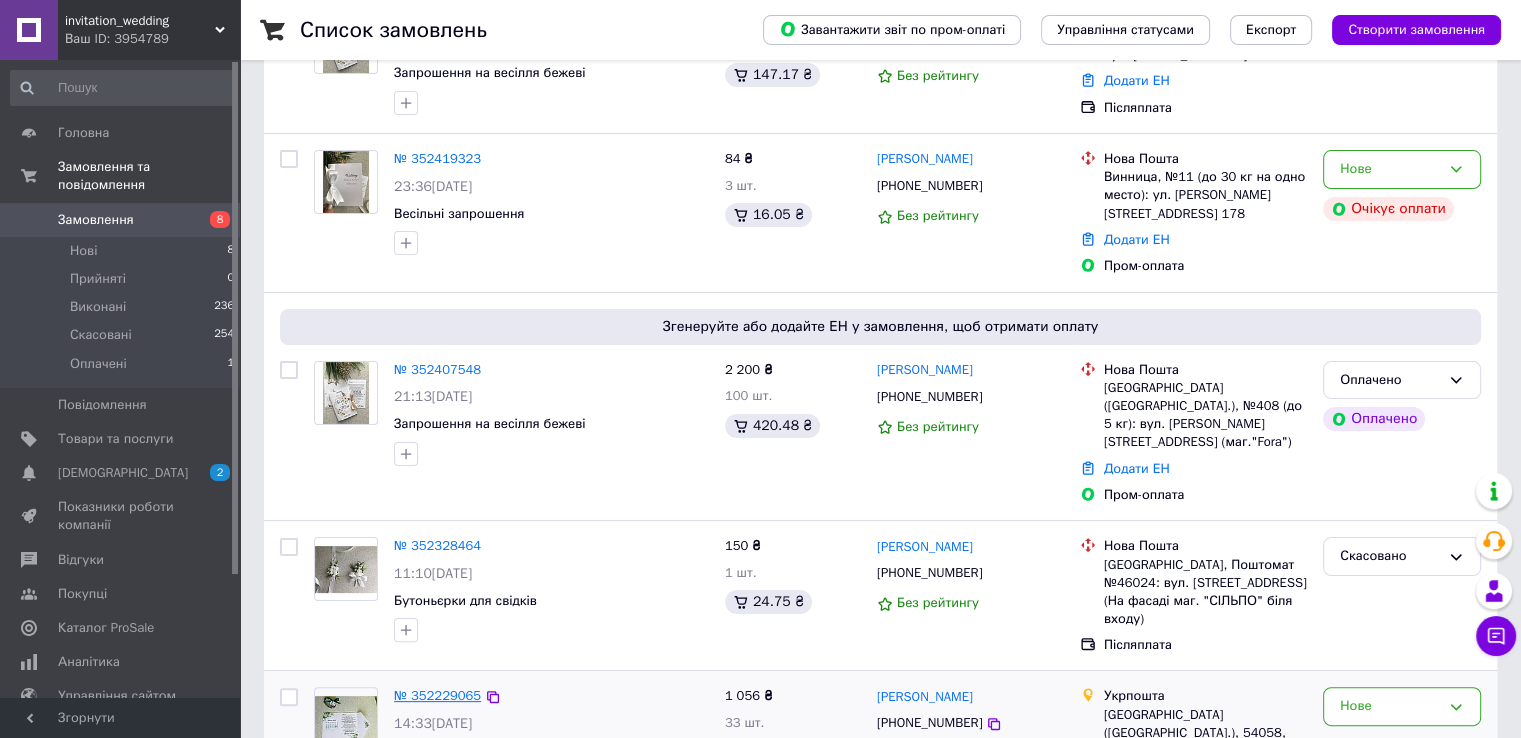 click on "№ 352229065" at bounding box center [437, 695] 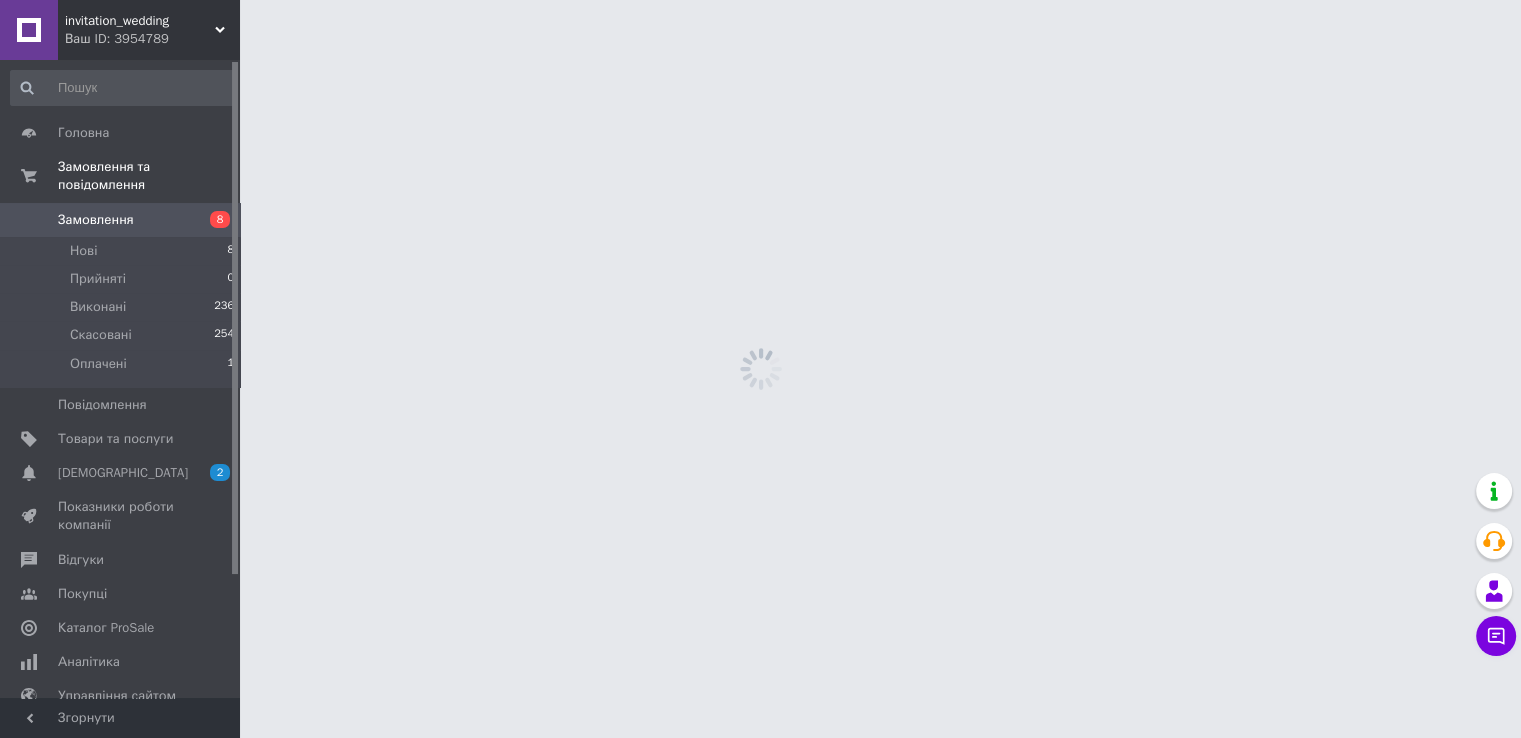 scroll, scrollTop: 0, scrollLeft: 0, axis: both 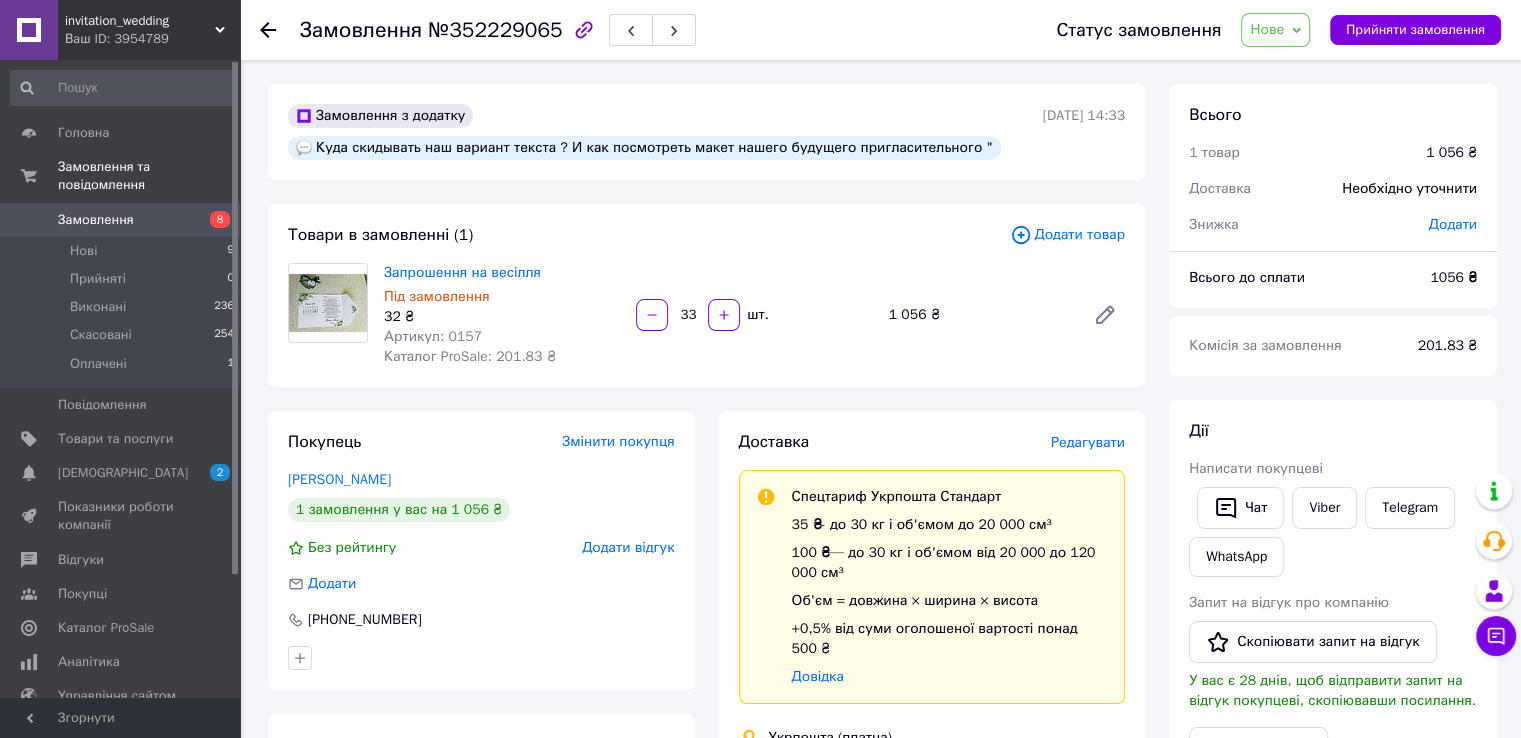click 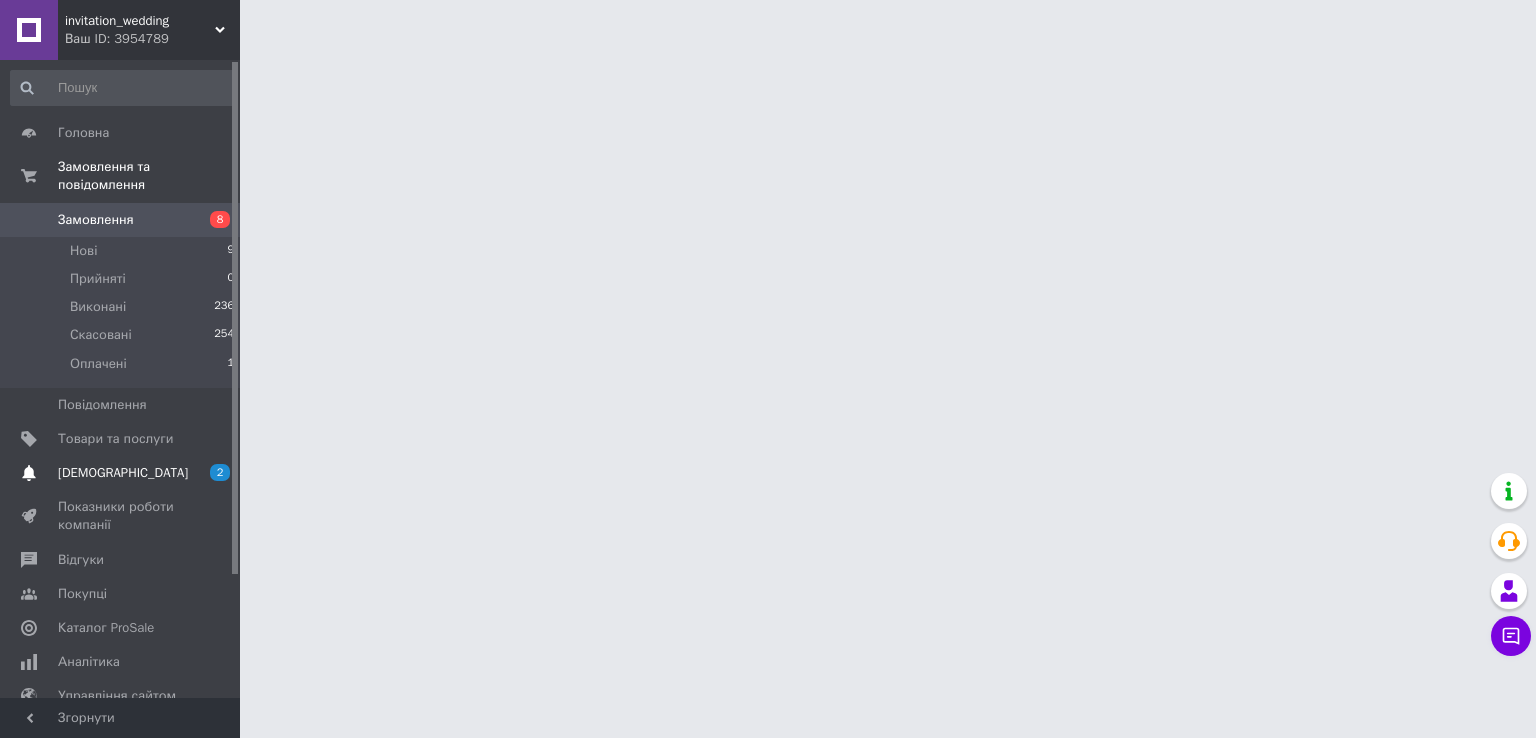 click on "[DEMOGRAPHIC_DATA]" at bounding box center [123, 473] 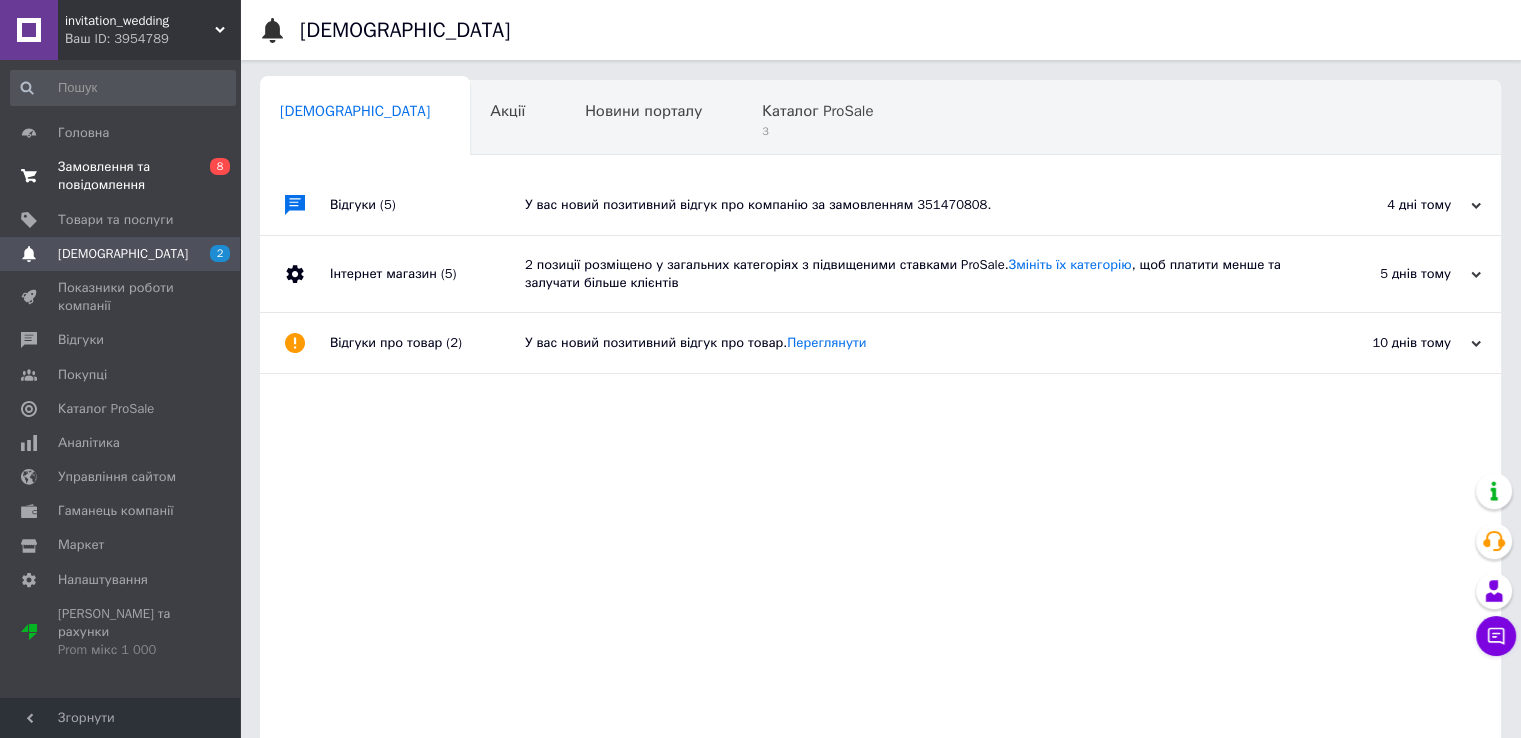click on "Замовлення та повідомлення" at bounding box center (121, 176) 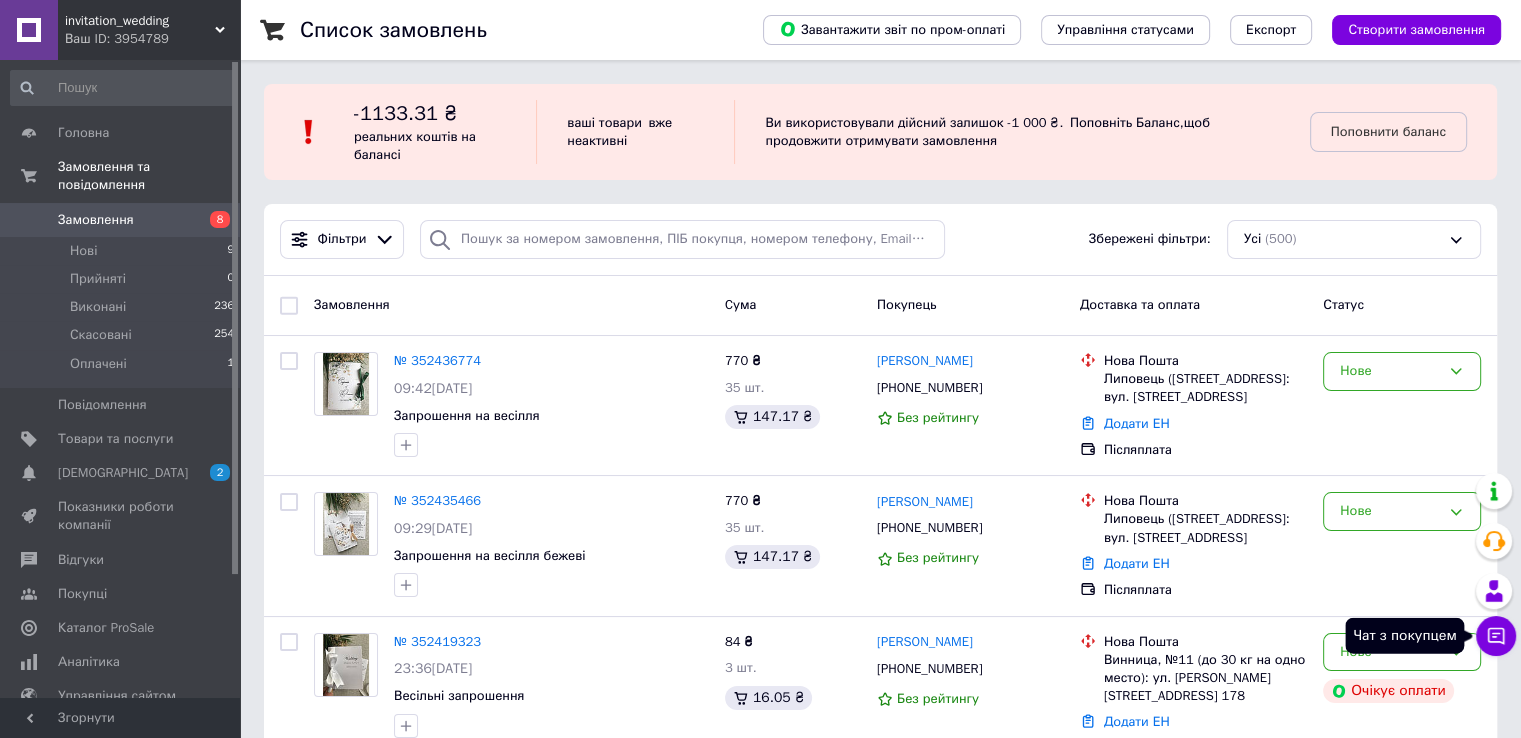 click 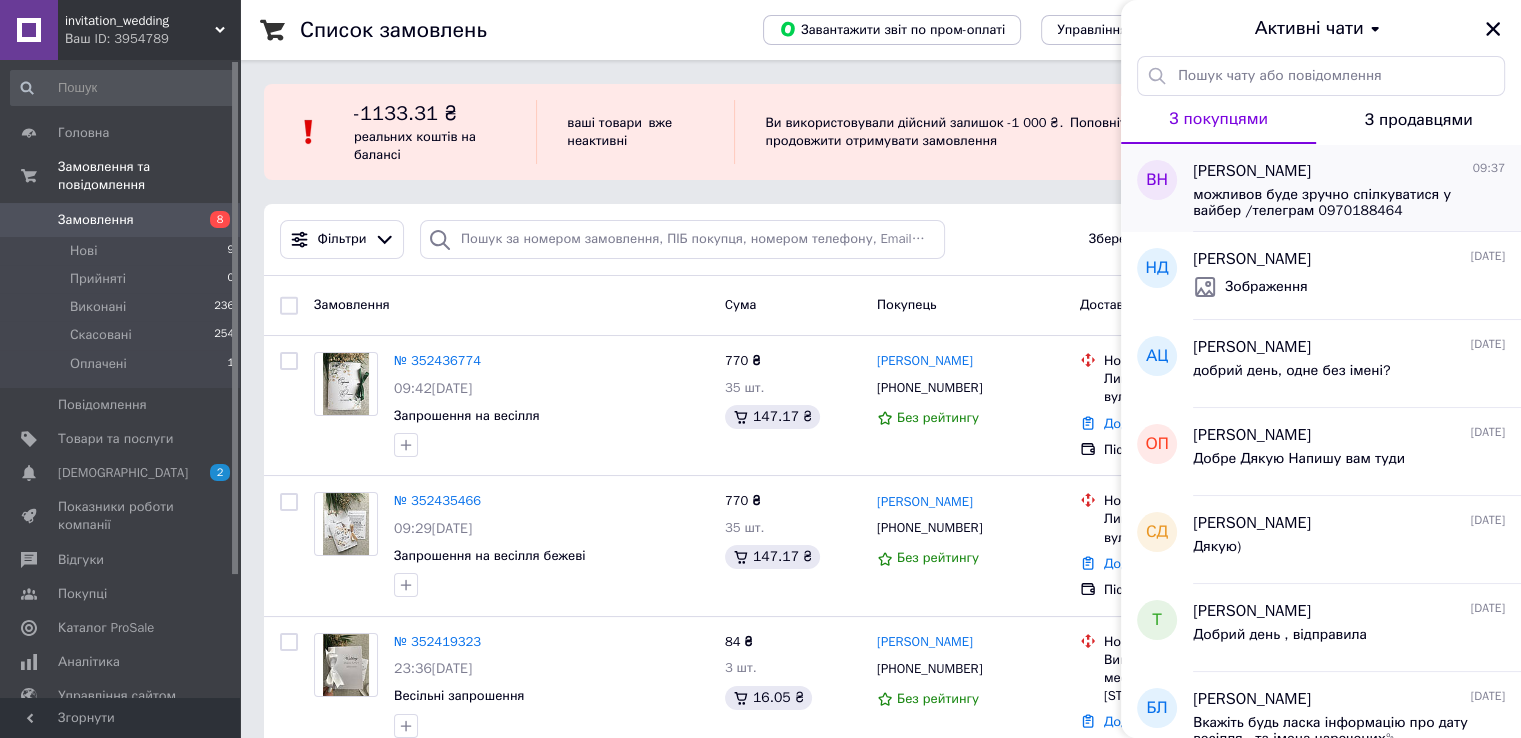 click on "можливов буде зручно спілкуватися у вайбер /телеграм 0970188464" at bounding box center (1335, 203) 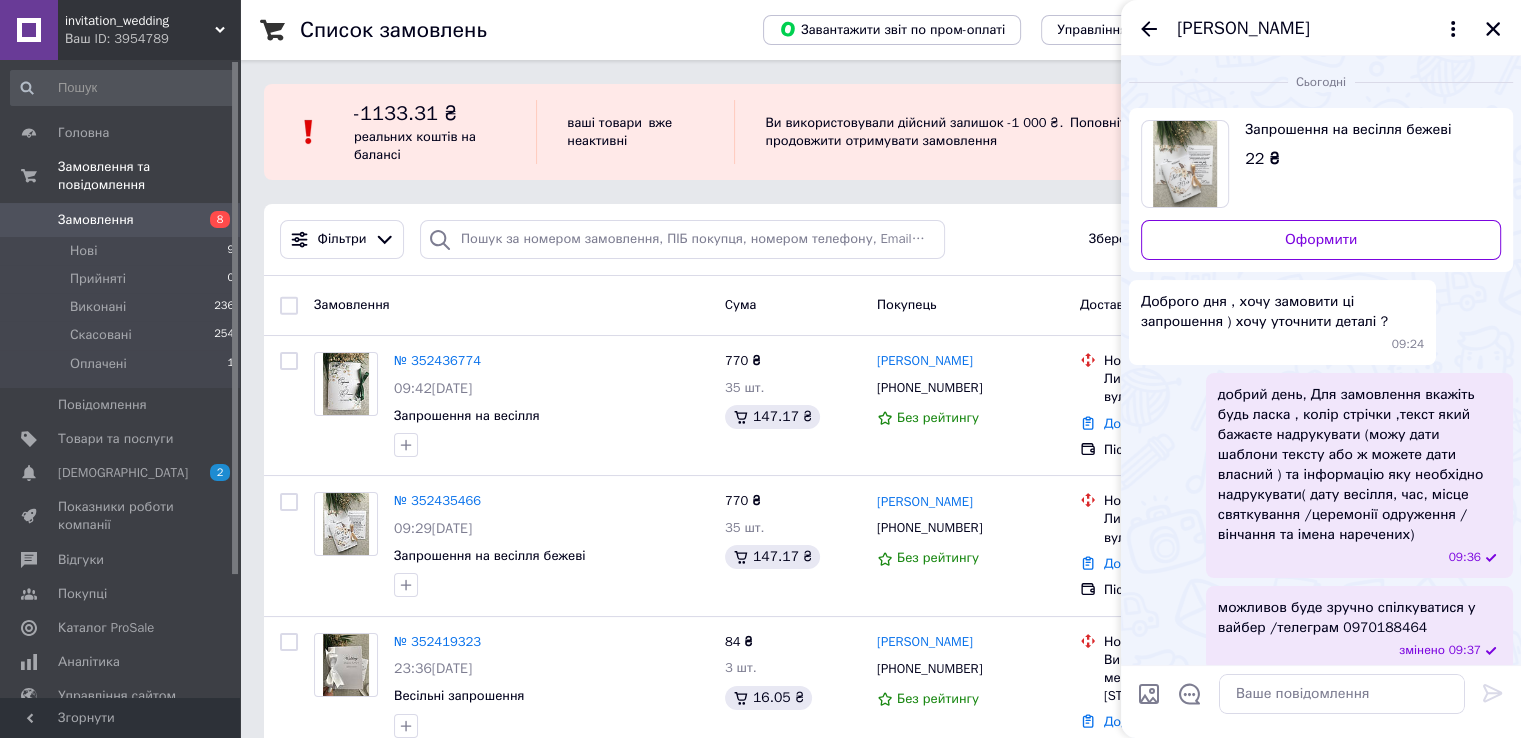 scroll, scrollTop: 14, scrollLeft: 0, axis: vertical 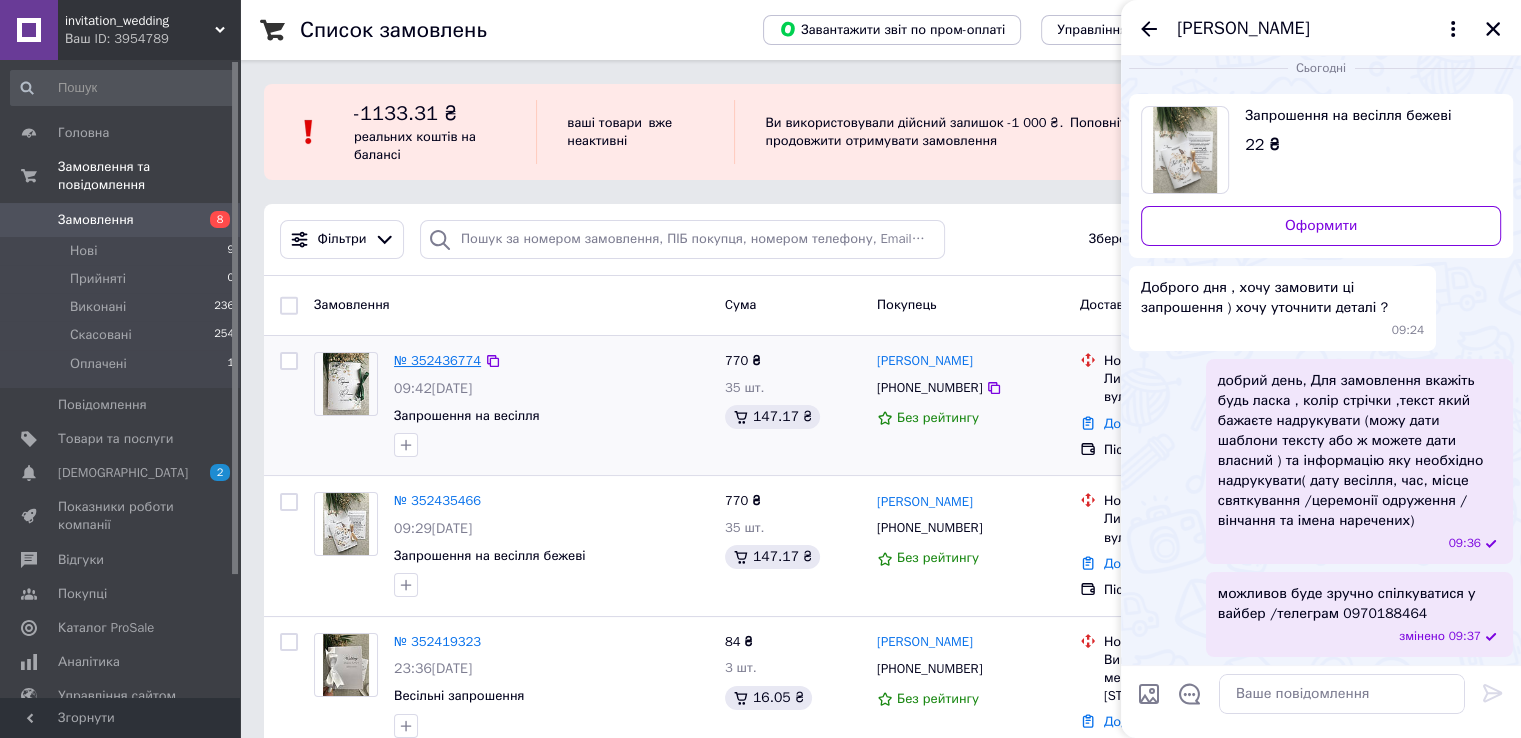 click on "№ 352436774" at bounding box center (437, 360) 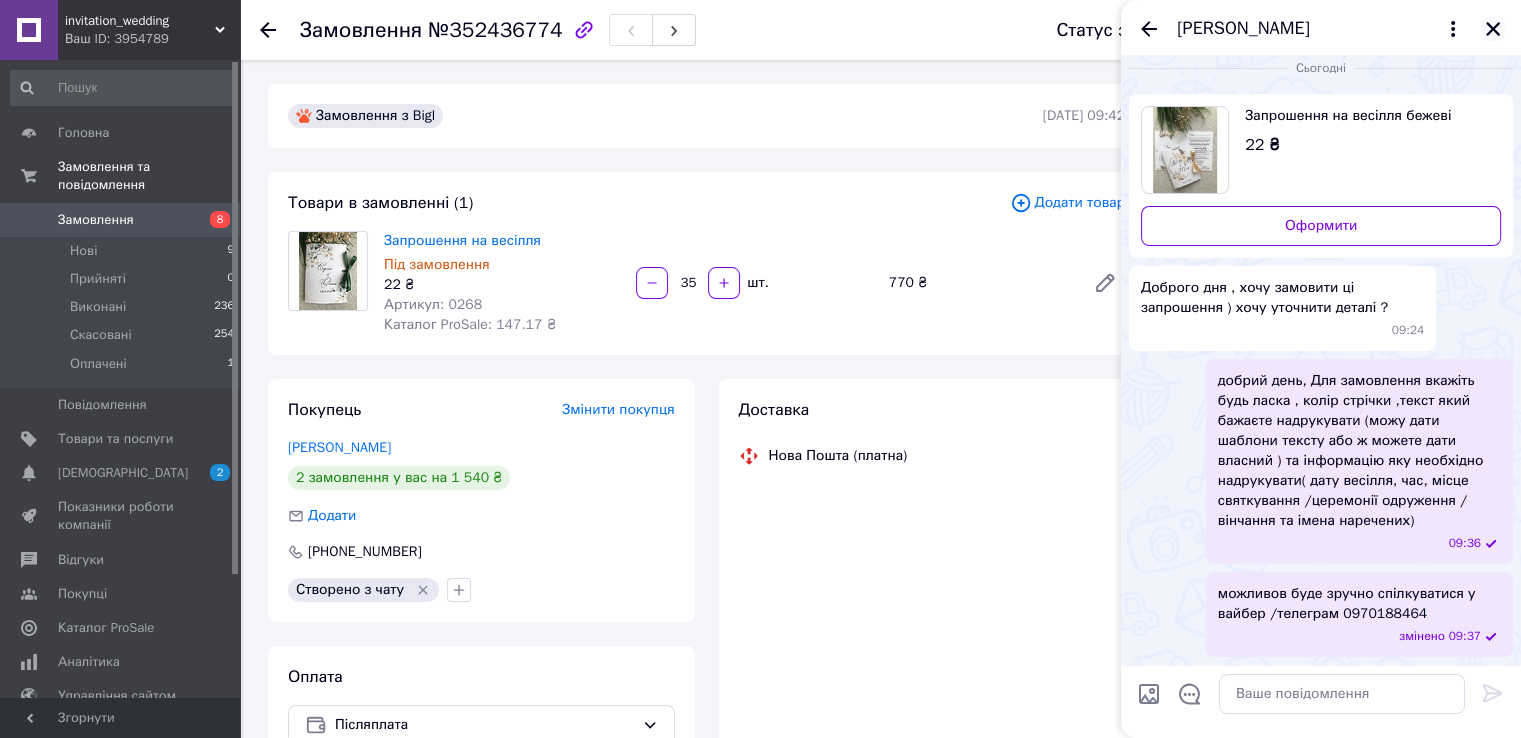click 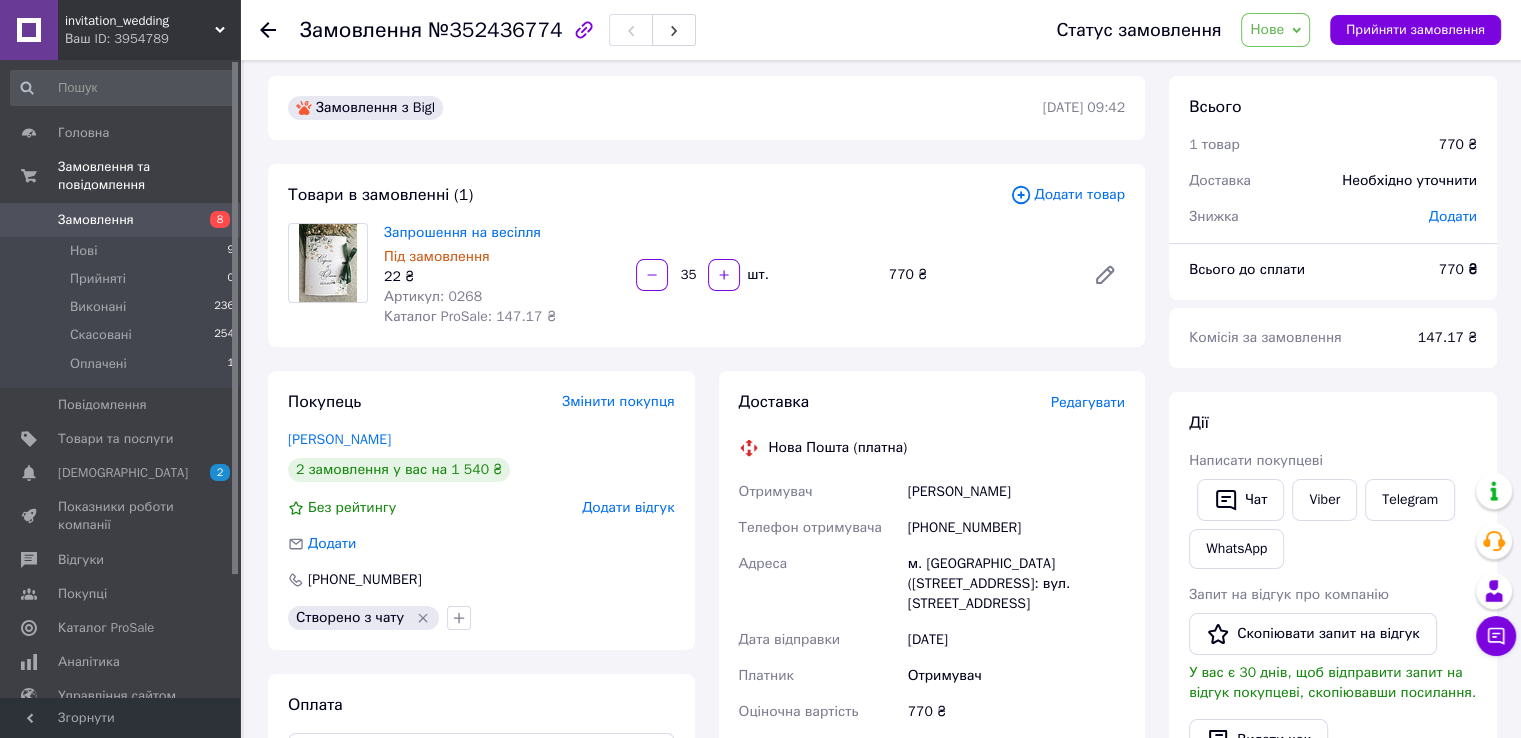 scroll, scrollTop: 0, scrollLeft: 0, axis: both 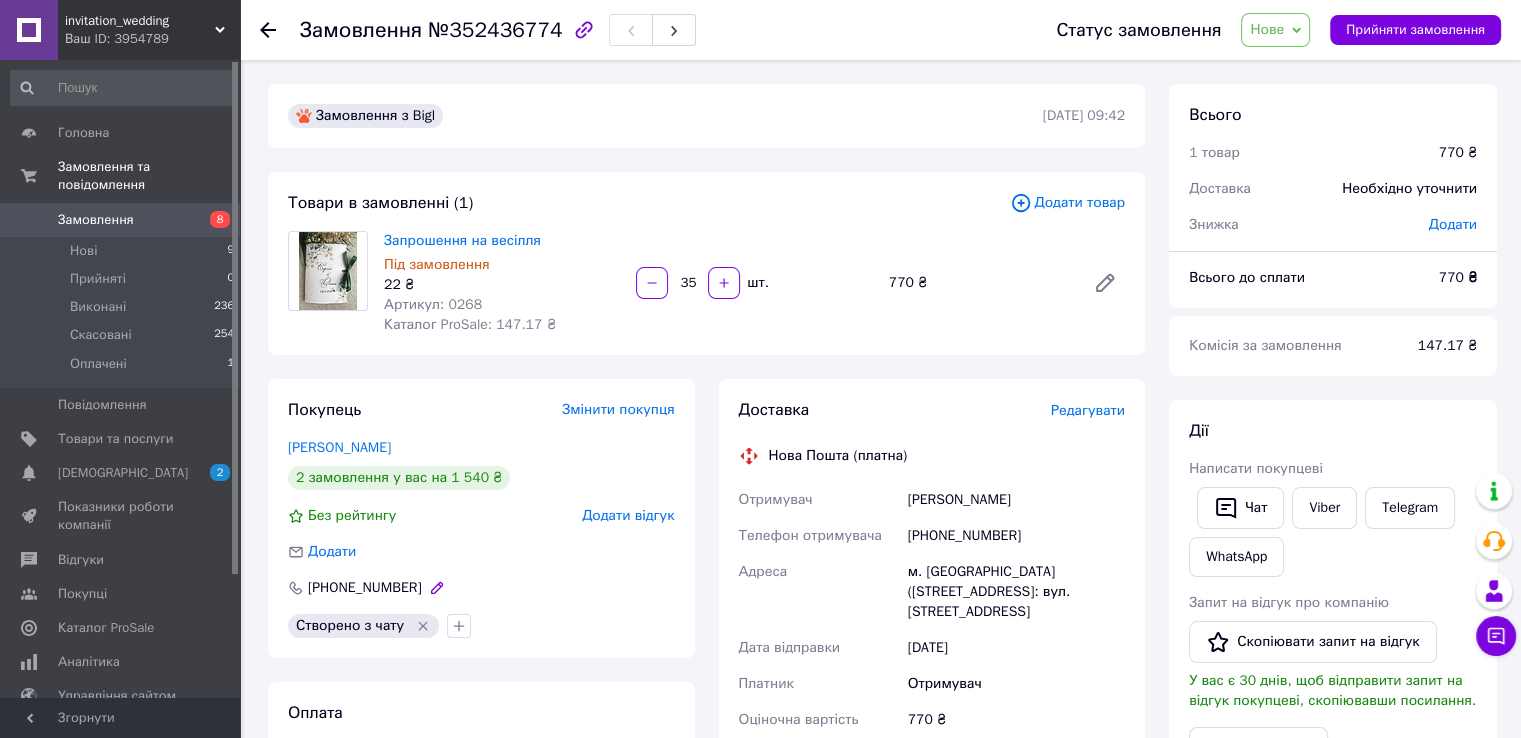 click at bounding box center [437, 588] 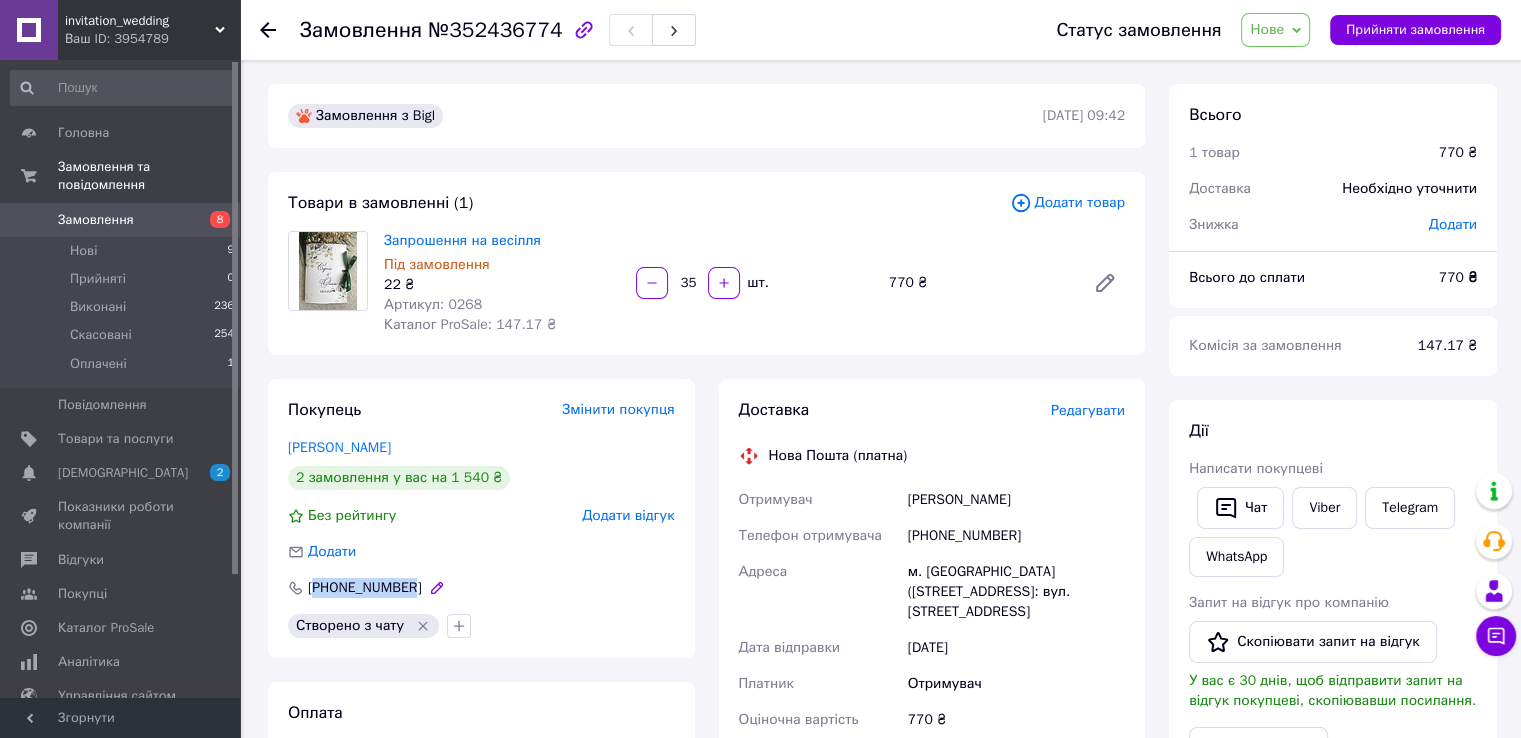 click on "[PHONE_NUMBER]" at bounding box center (365, 588) 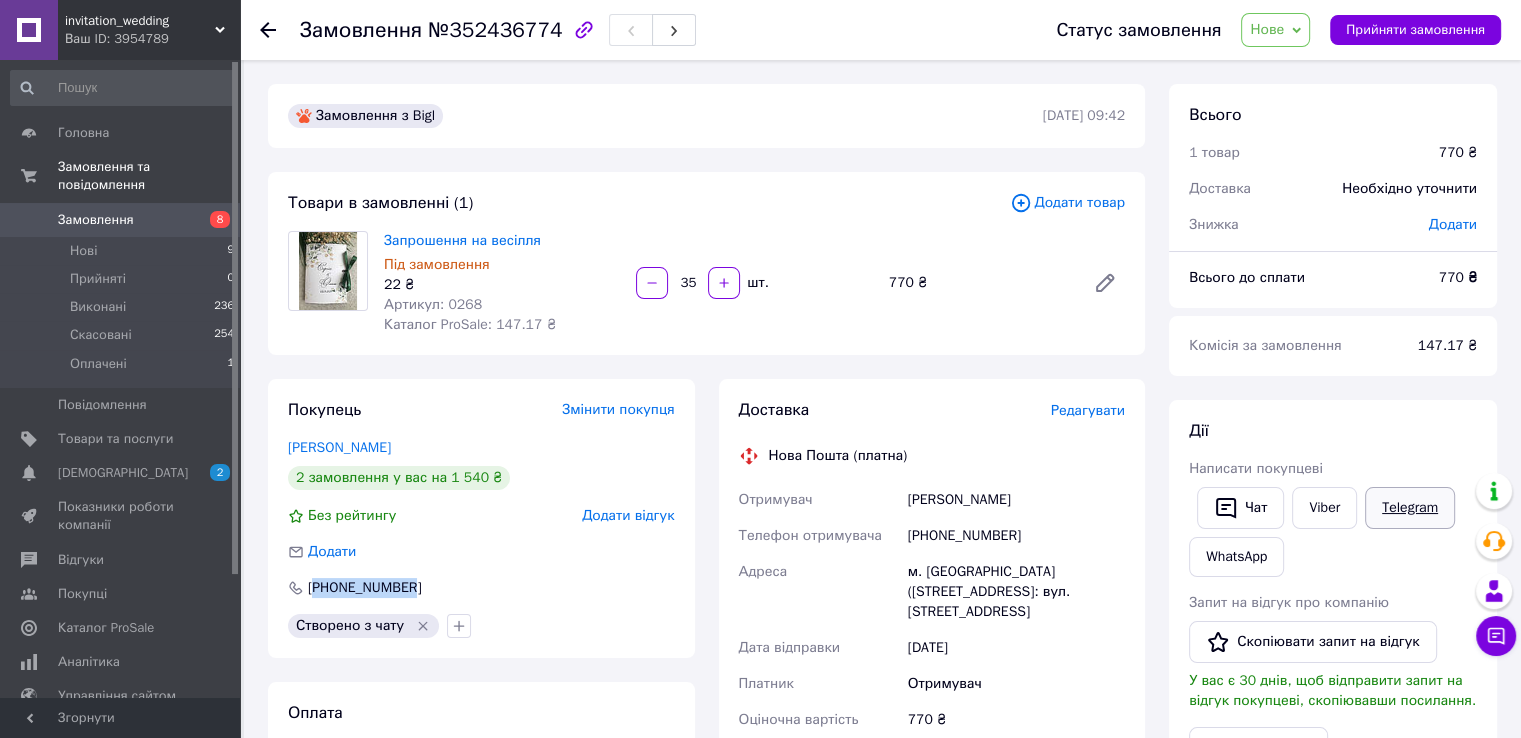 click on "Telegram" at bounding box center (1410, 508) 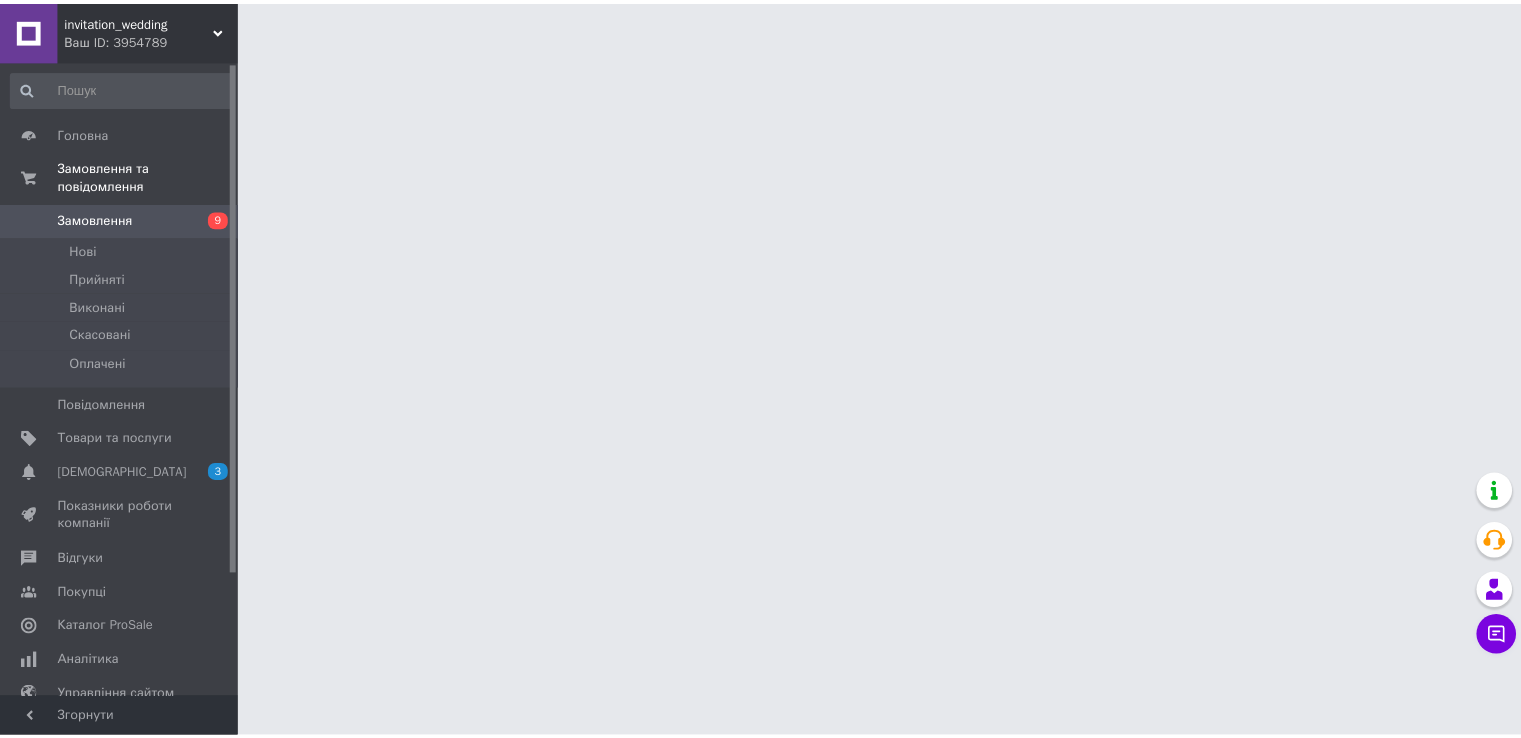 scroll, scrollTop: 0, scrollLeft: 0, axis: both 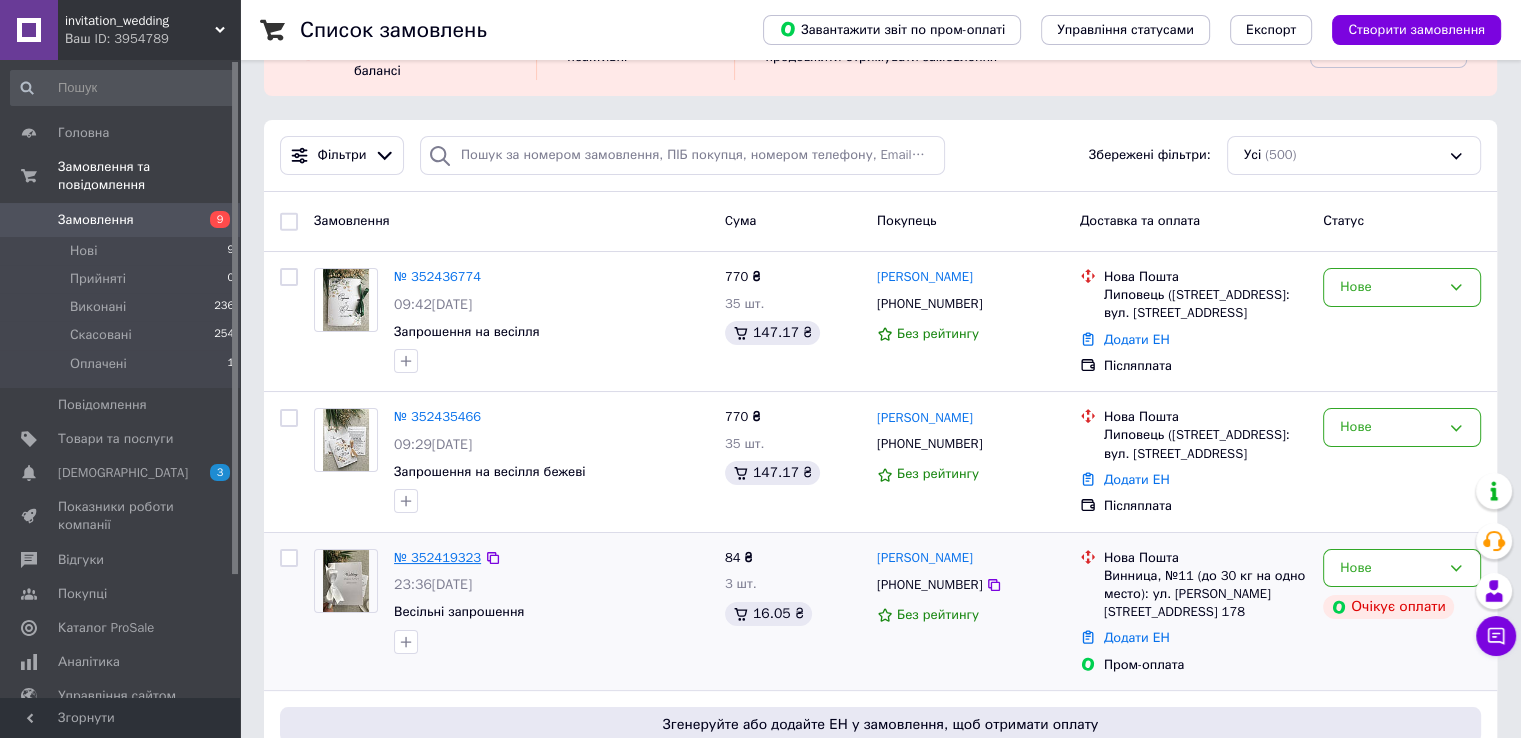 click on "№ 352419323" at bounding box center (437, 557) 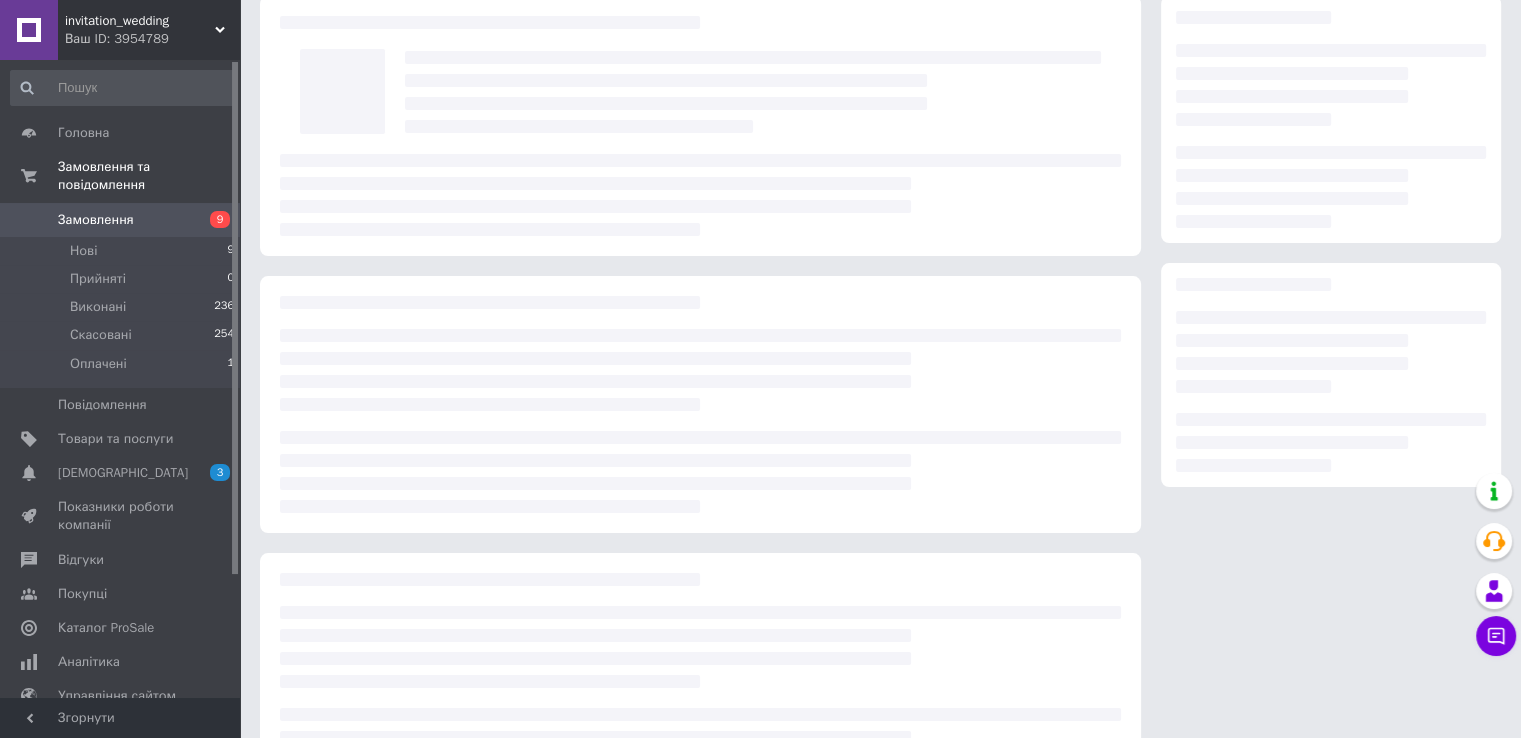 scroll, scrollTop: 0, scrollLeft: 0, axis: both 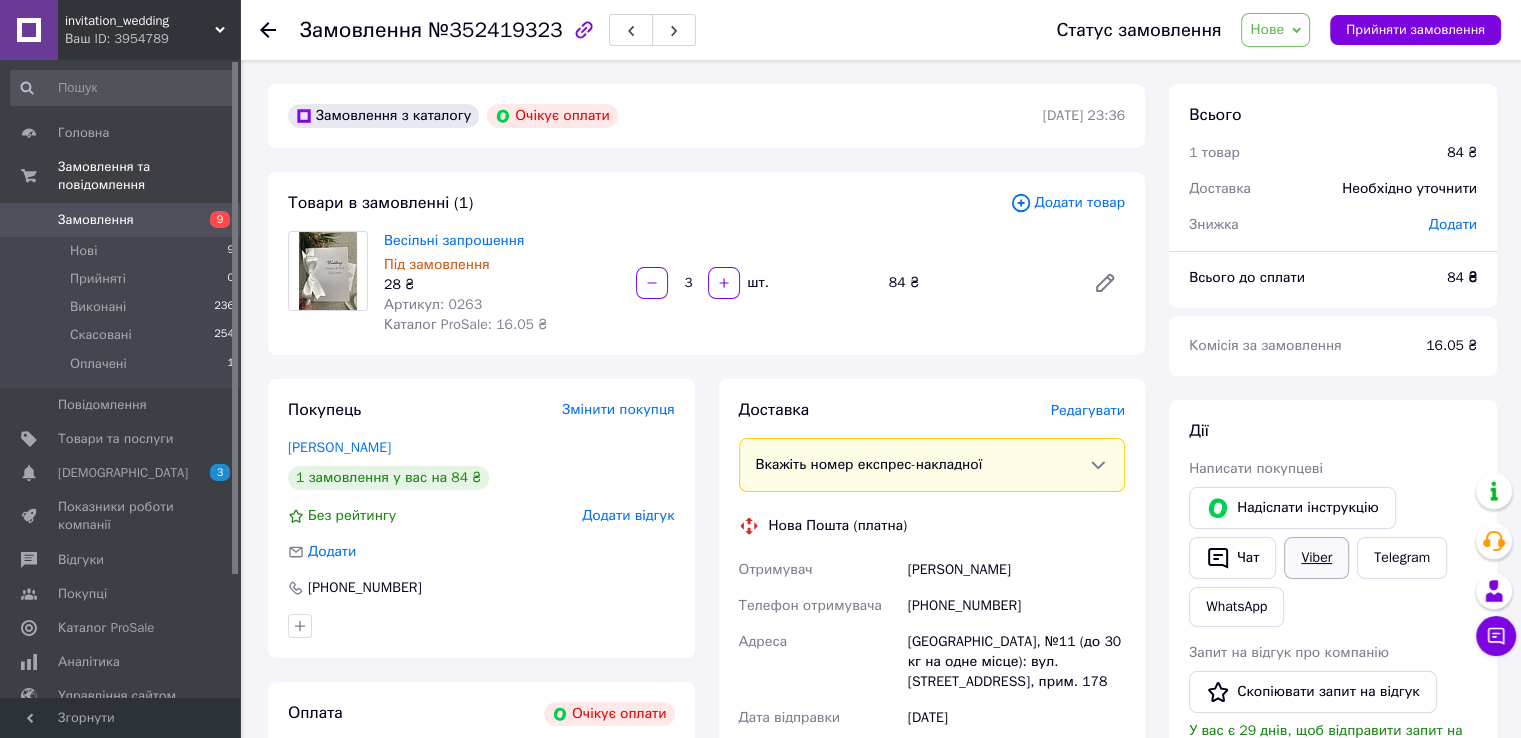 click on "Viber" at bounding box center [1316, 558] 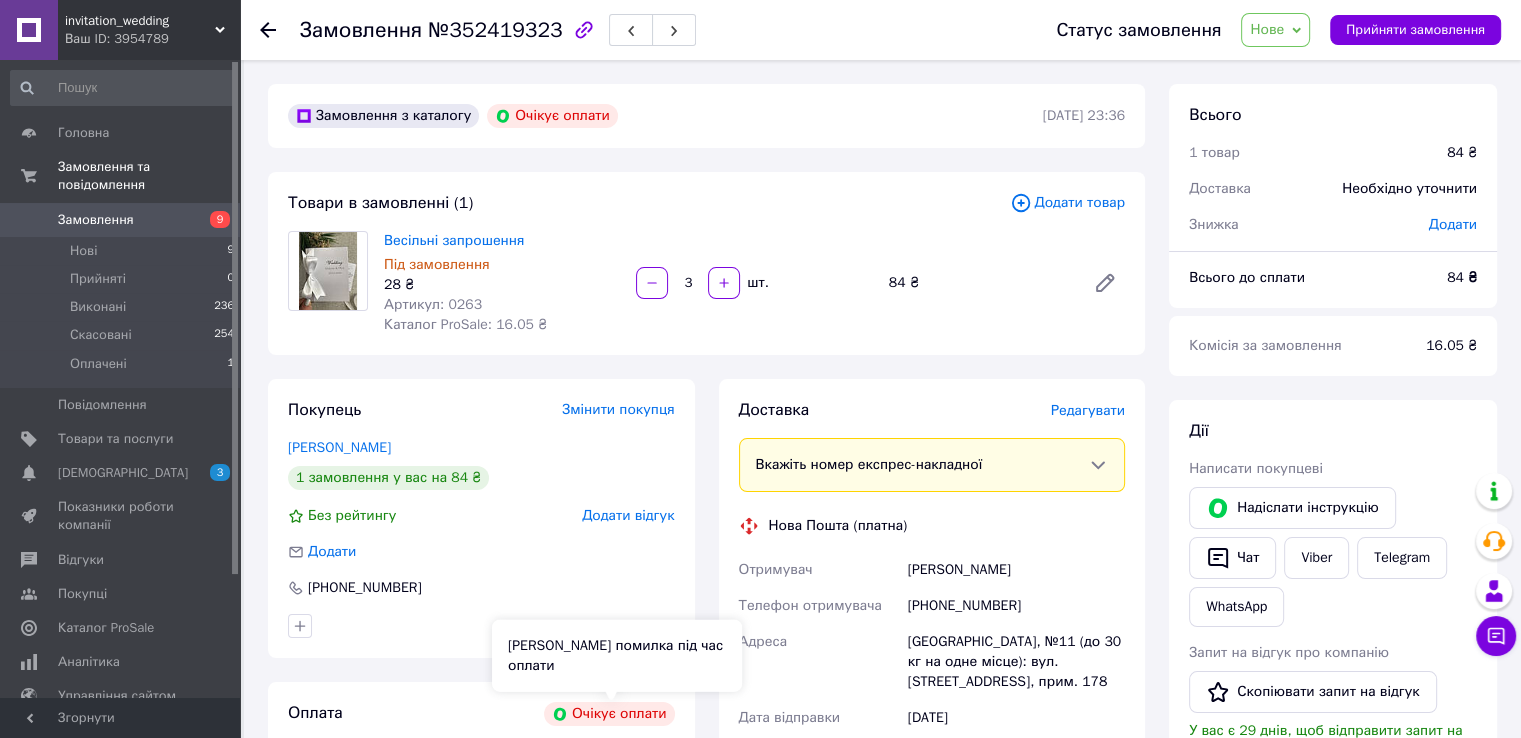 click on "[PERSON_NAME] помилка під час оплати" at bounding box center (617, 656) 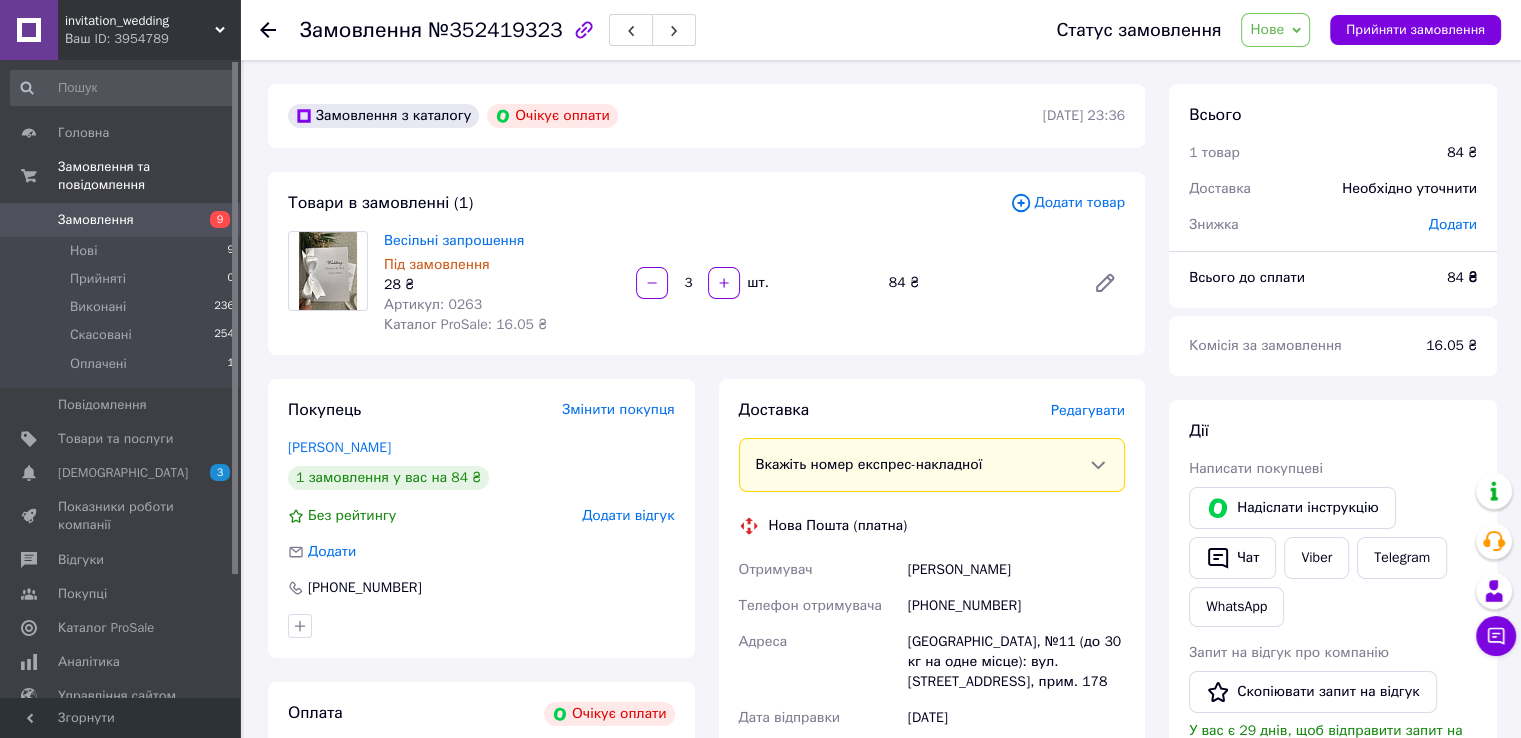click on "Дата відправки" at bounding box center [819, 718] 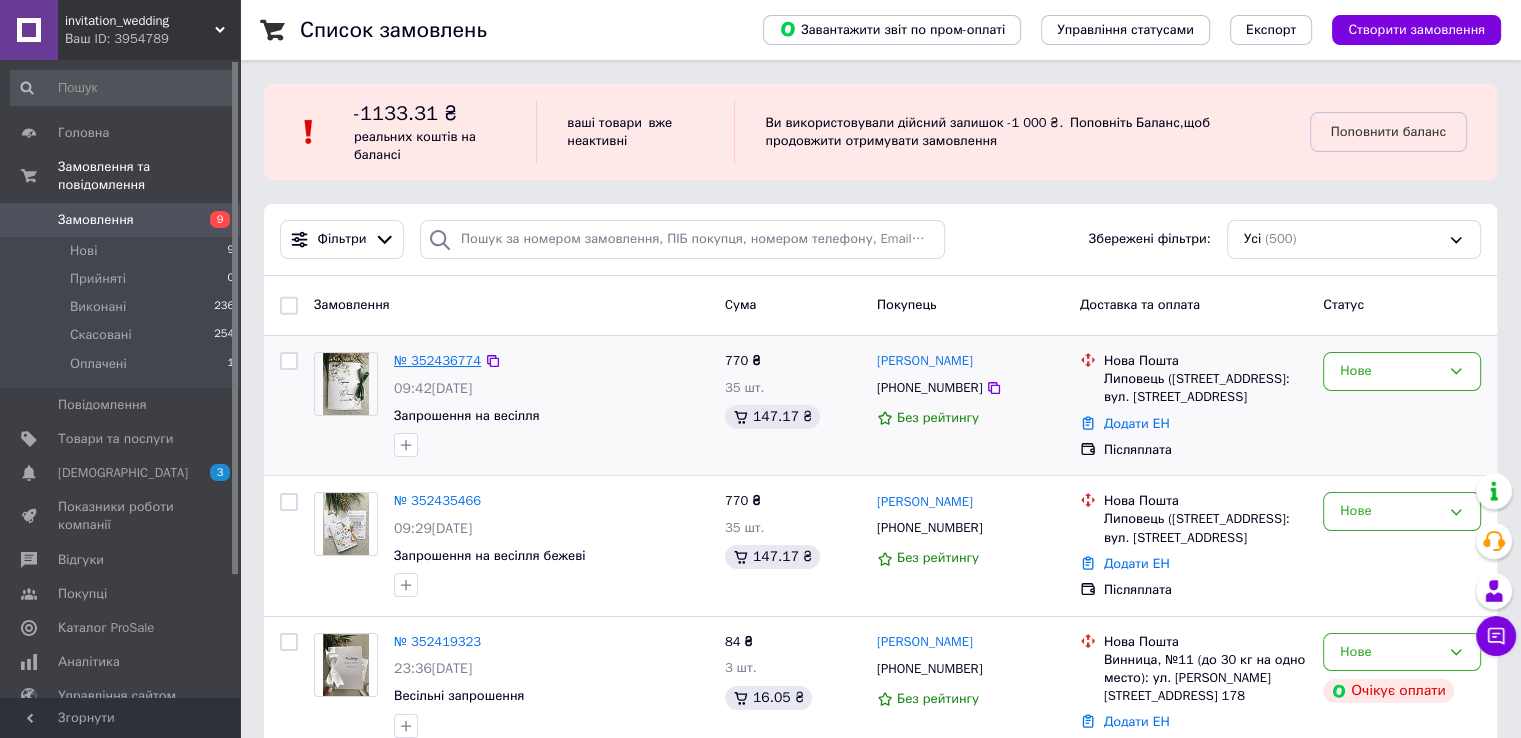click on "№ 352436774" at bounding box center (437, 360) 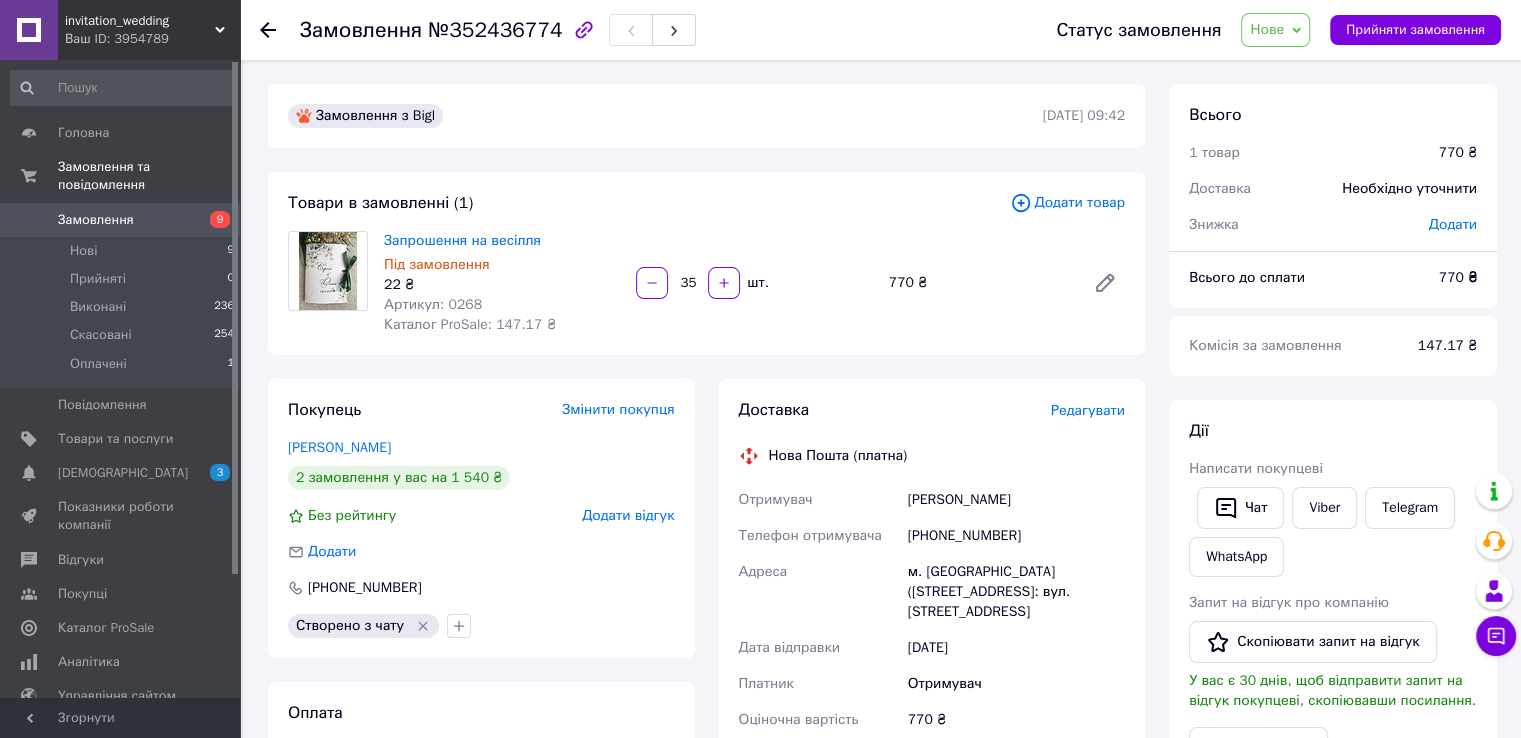click 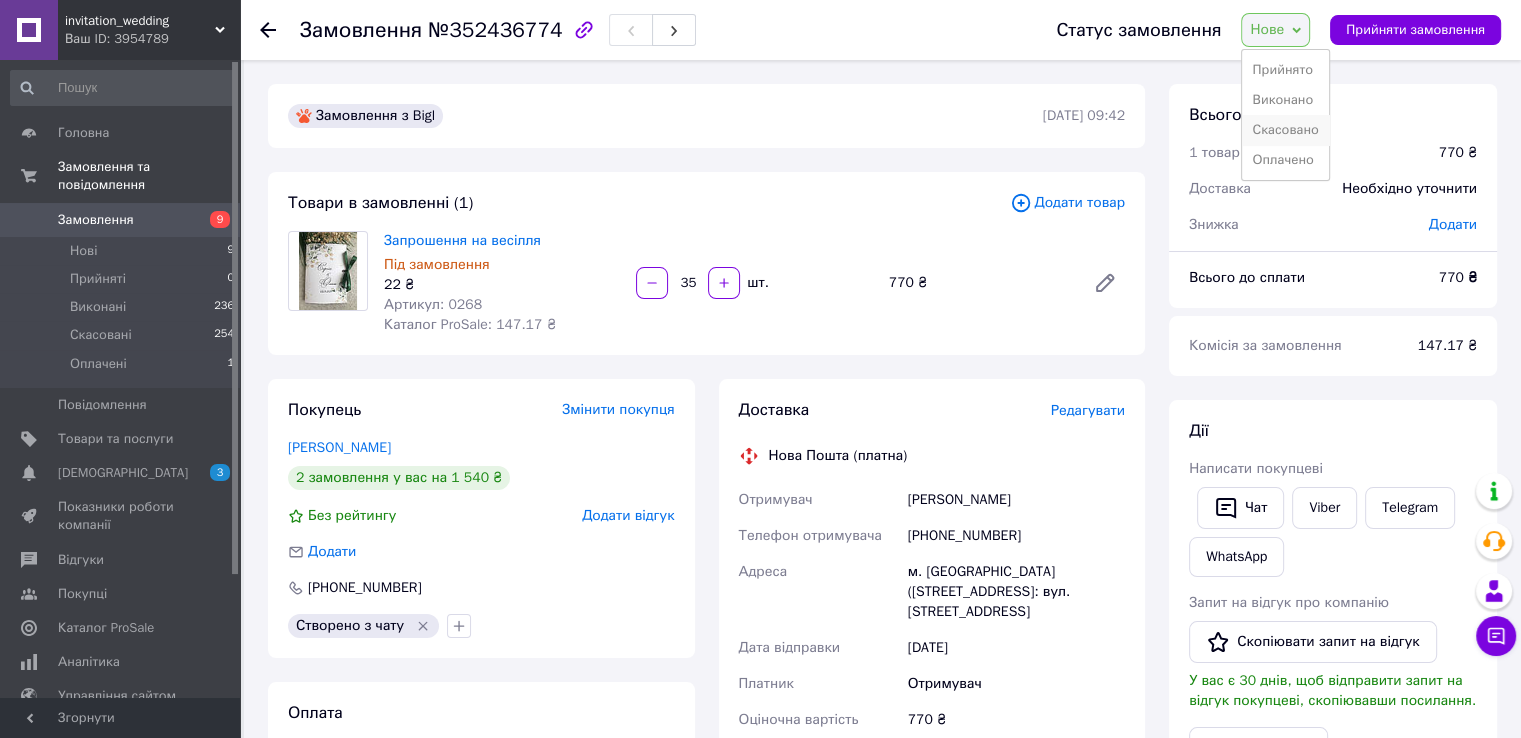 click on "Скасовано" at bounding box center (1285, 130) 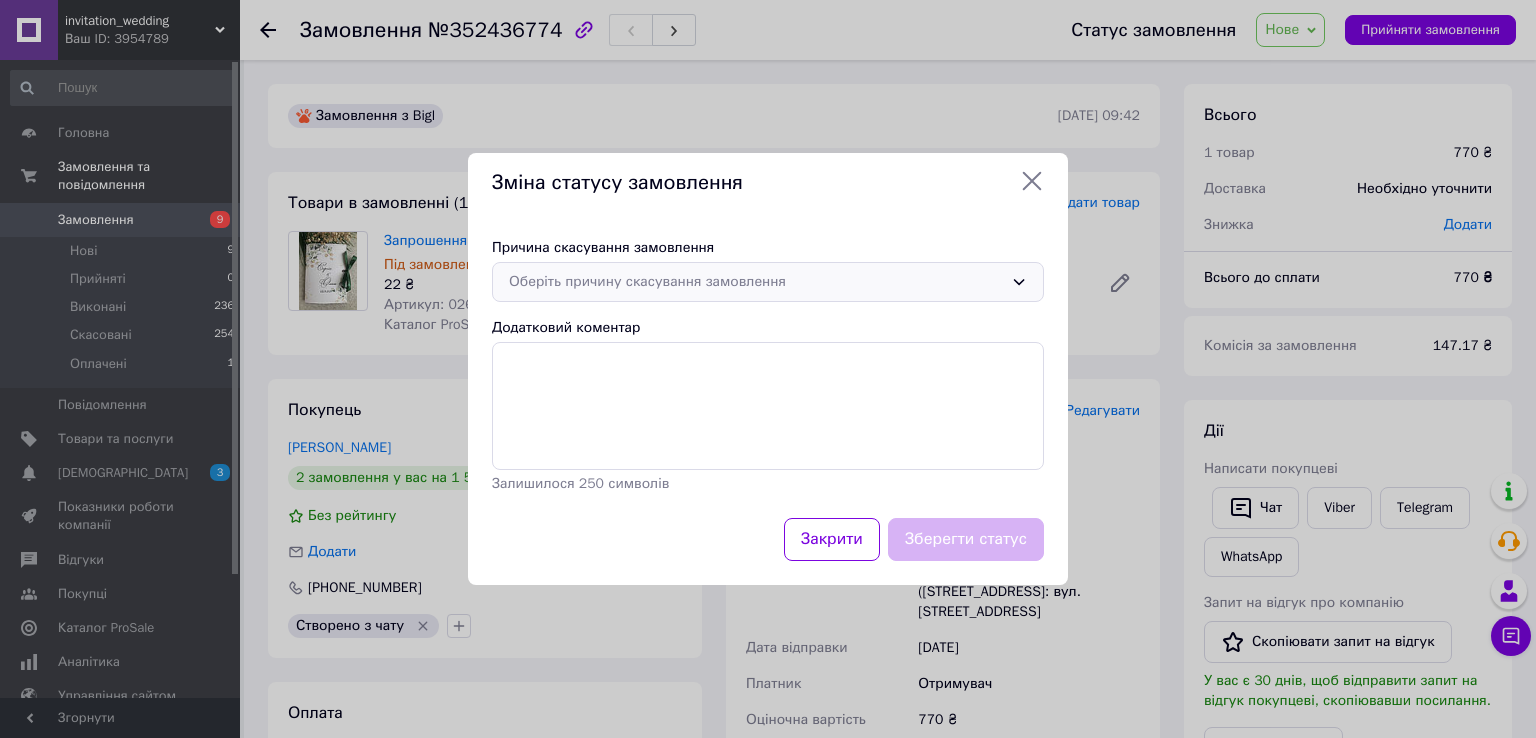 click on "Оберіть причину скасування замовлення" at bounding box center [756, 282] 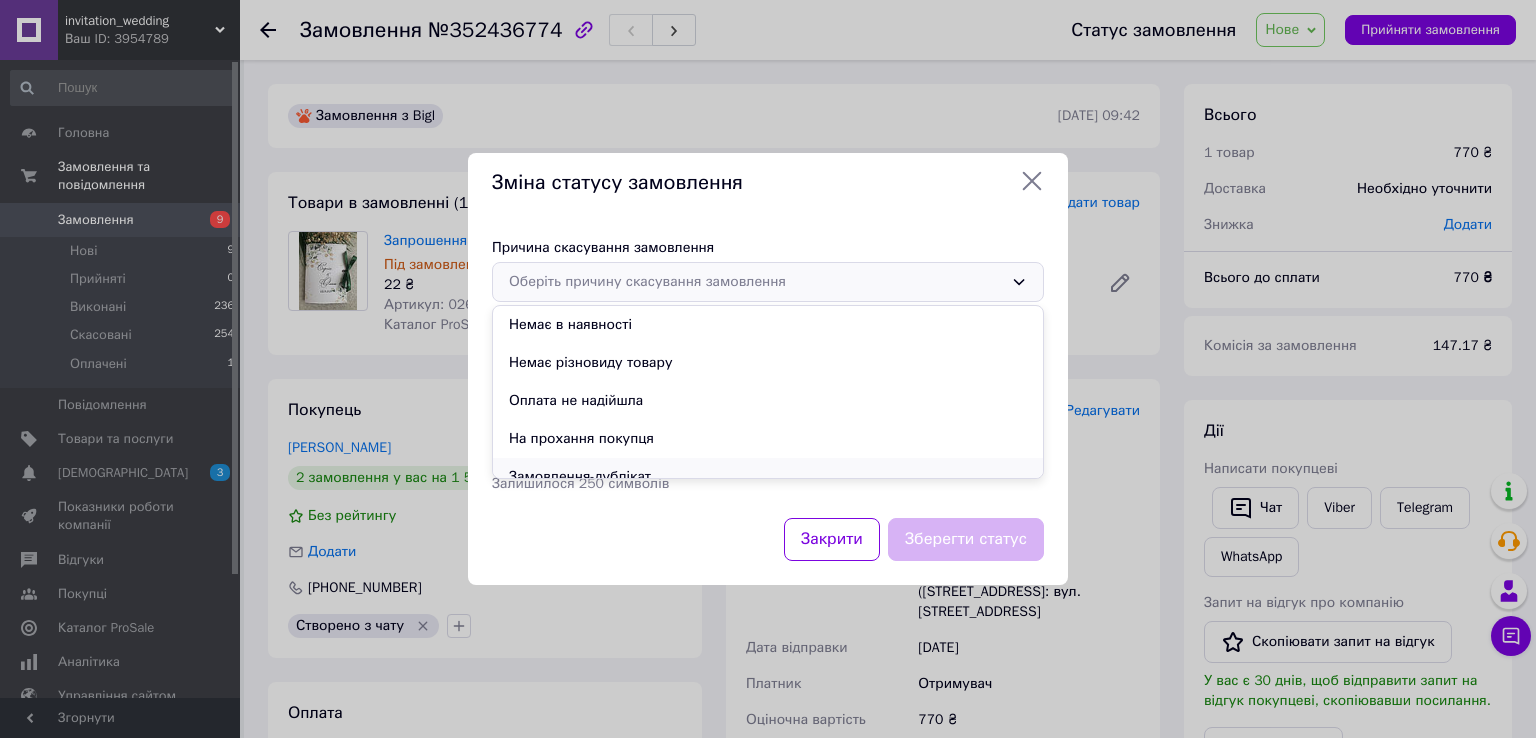 click on "Замовлення-дублікат" at bounding box center (768, 477) 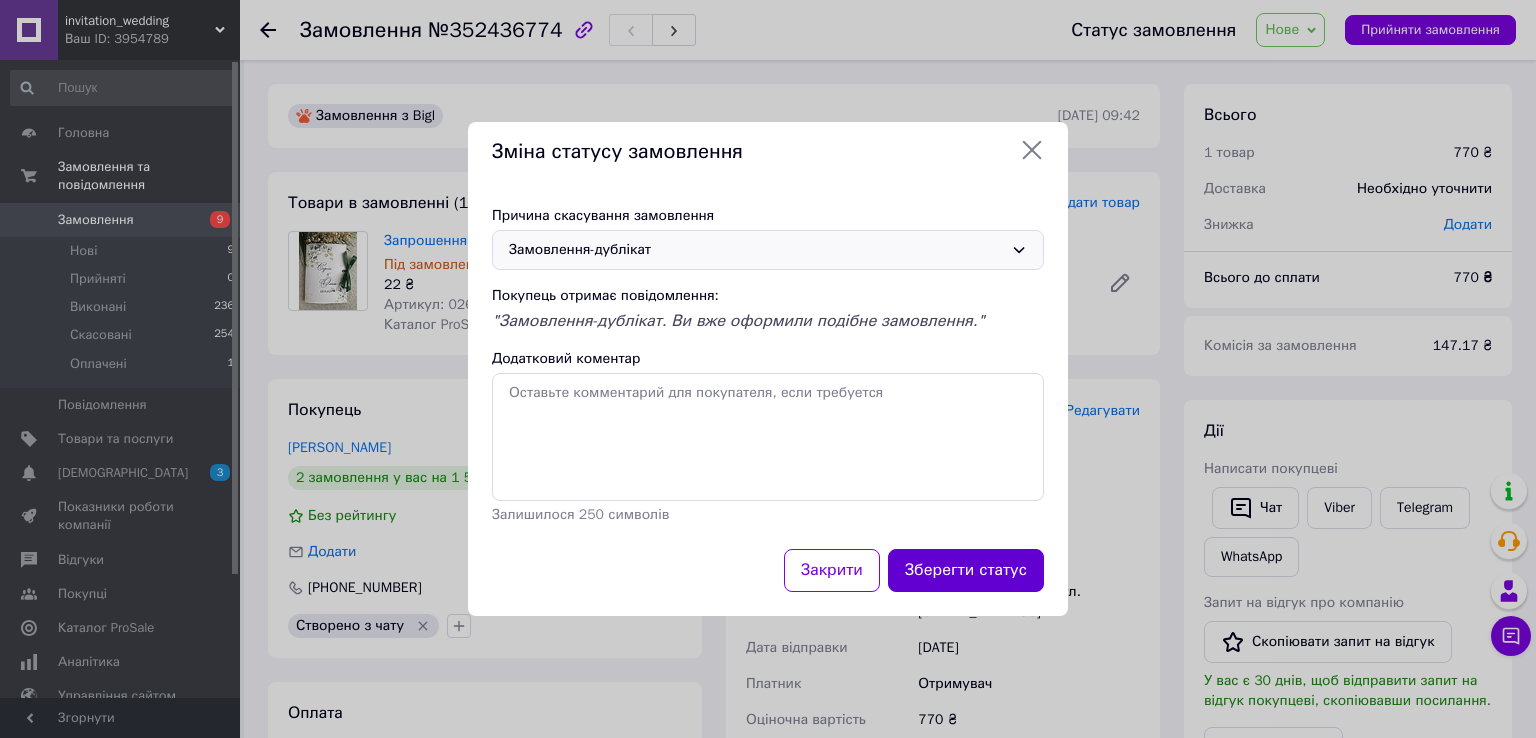 click on "Зберегти статус" at bounding box center [966, 570] 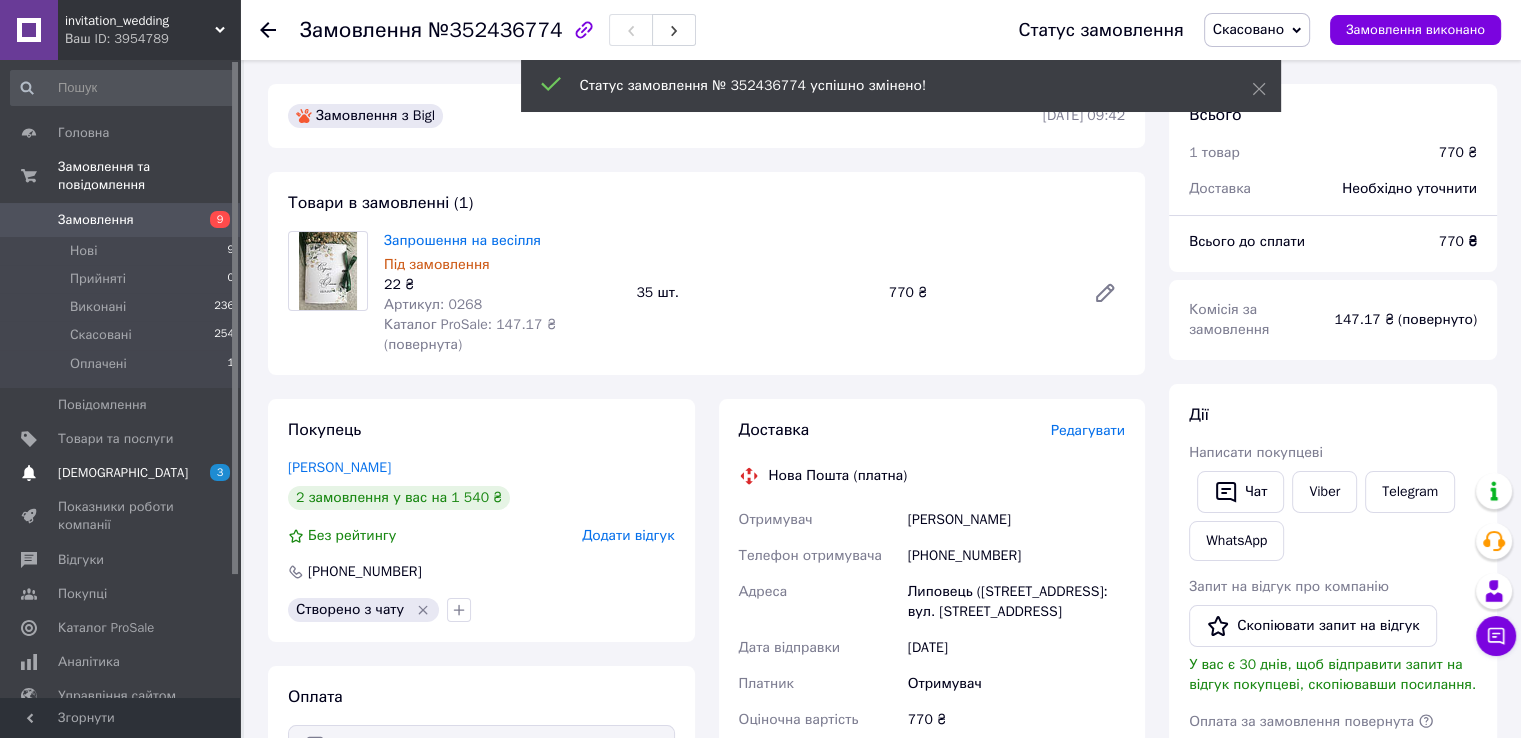 click on "[DEMOGRAPHIC_DATA]" at bounding box center [123, 473] 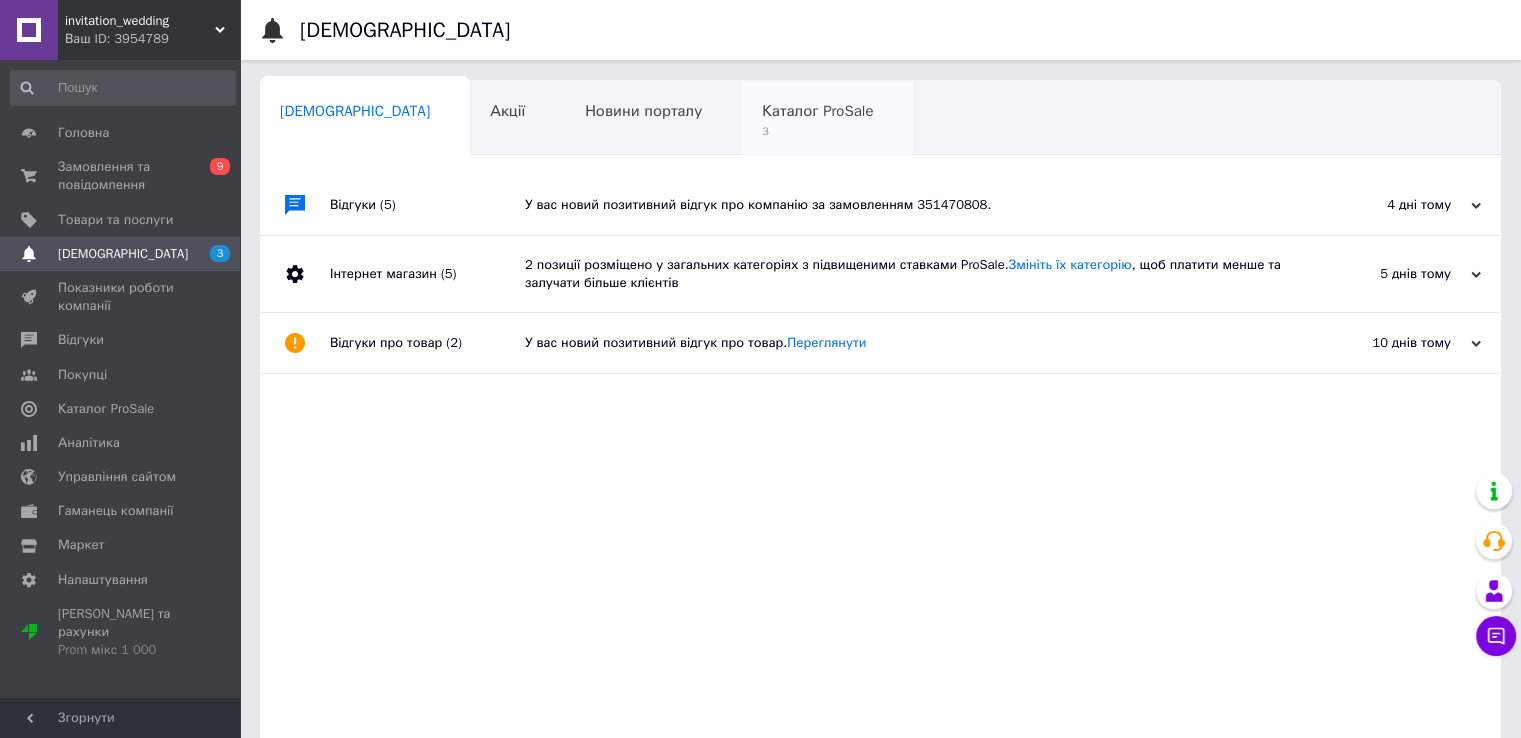 click on "Каталог ProSale 3" at bounding box center (827, 119) 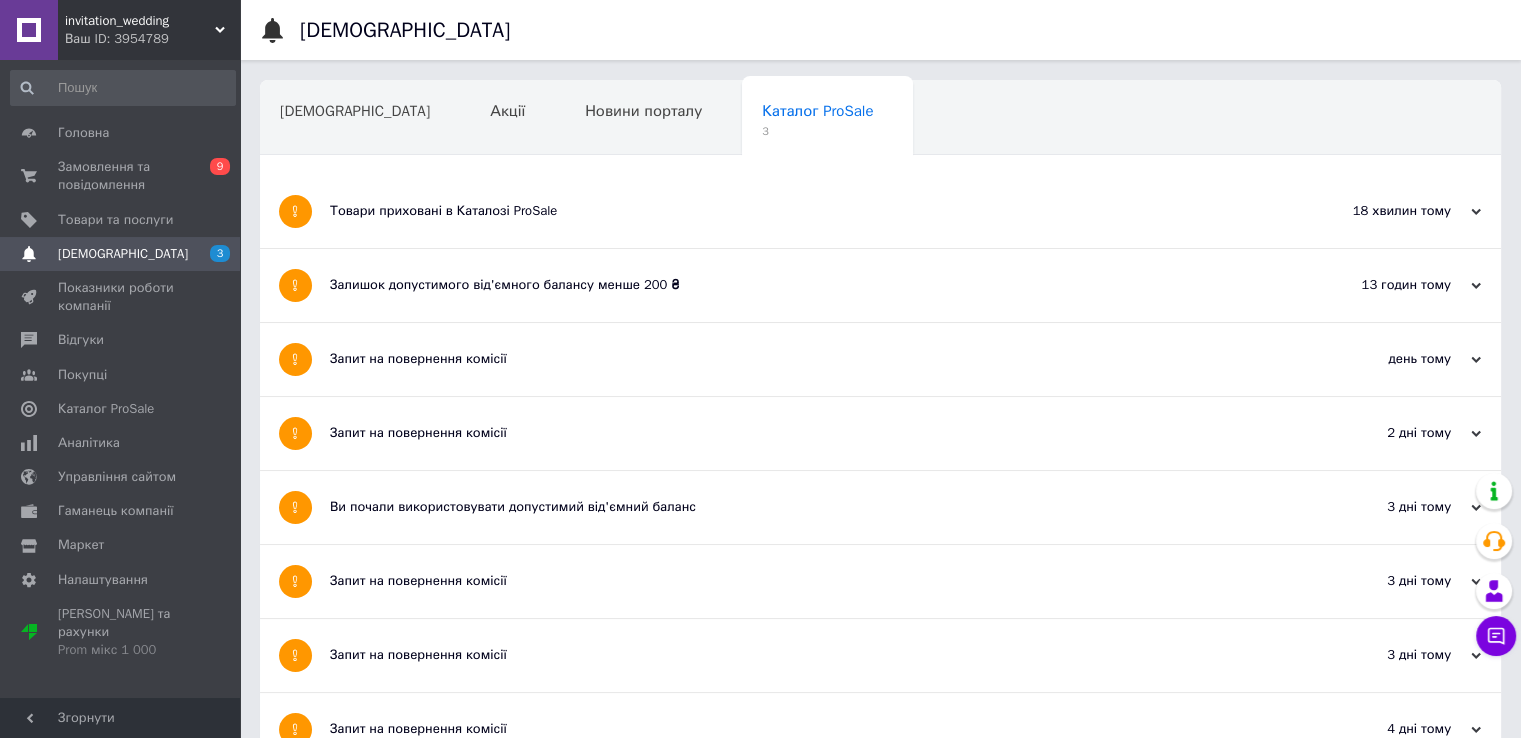 click on "Товари приховані в Каталозі ProSale" at bounding box center (805, 211) 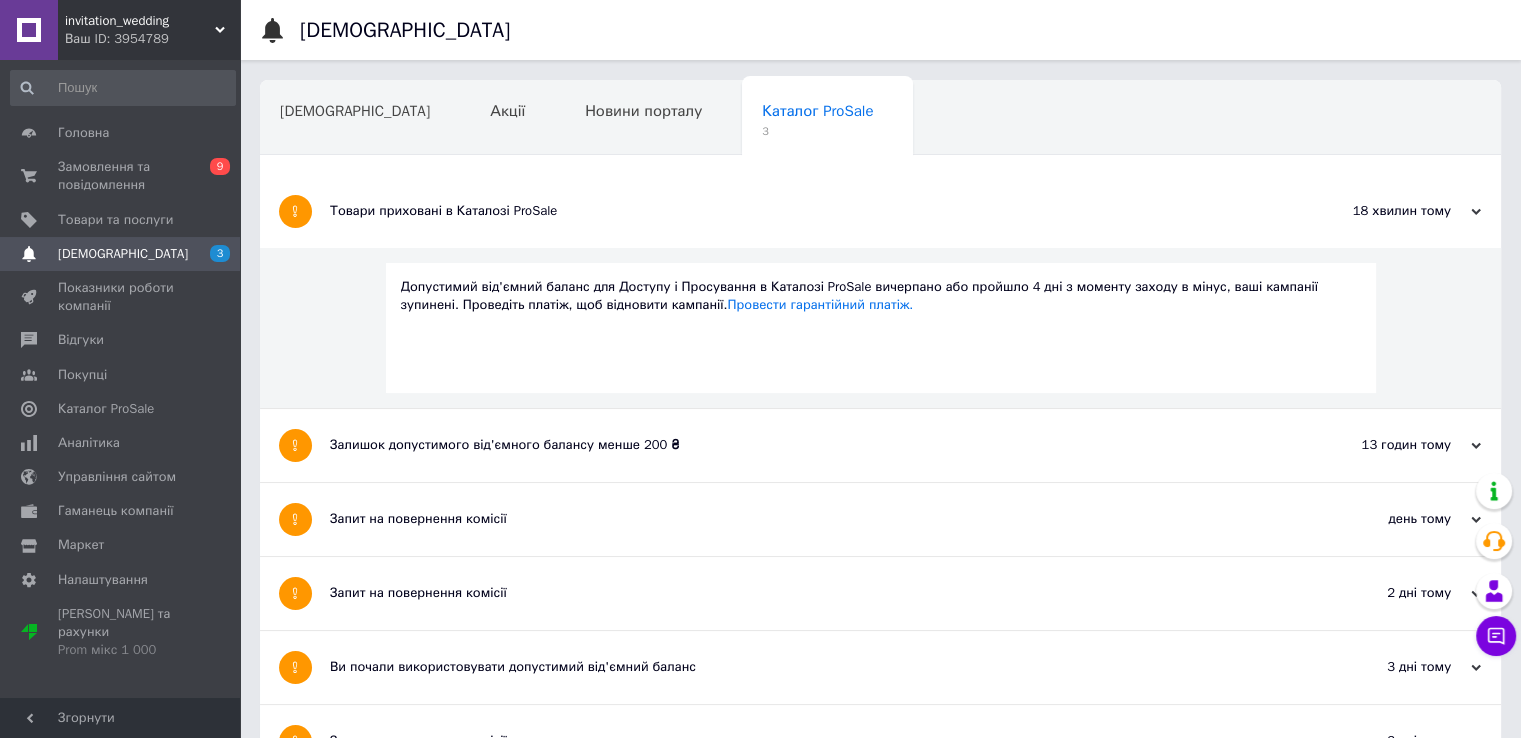 click on "Товари приховані в Каталозі ProSale" at bounding box center (805, 211) 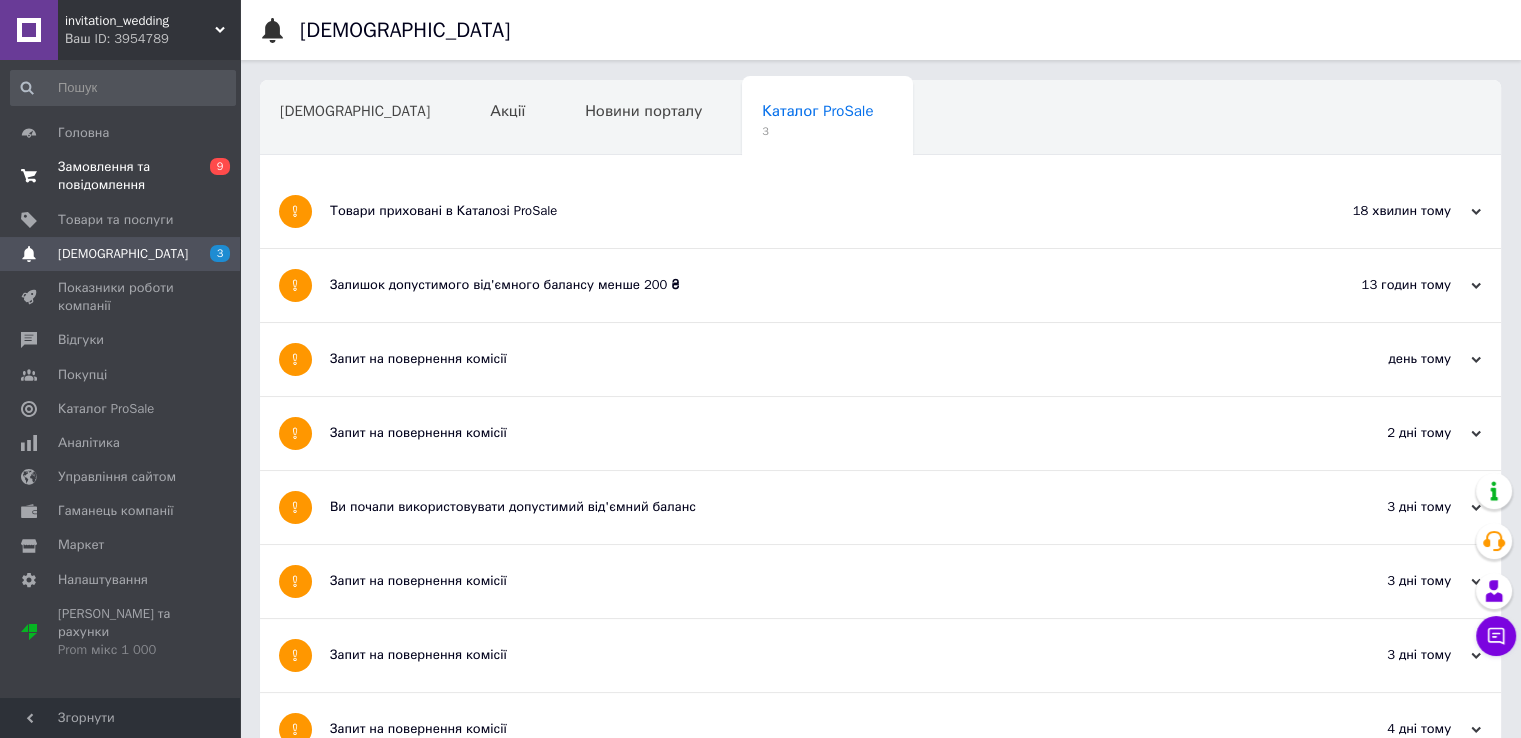 click on "Замовлення та повідомлення" at bounding box center (121, 176) 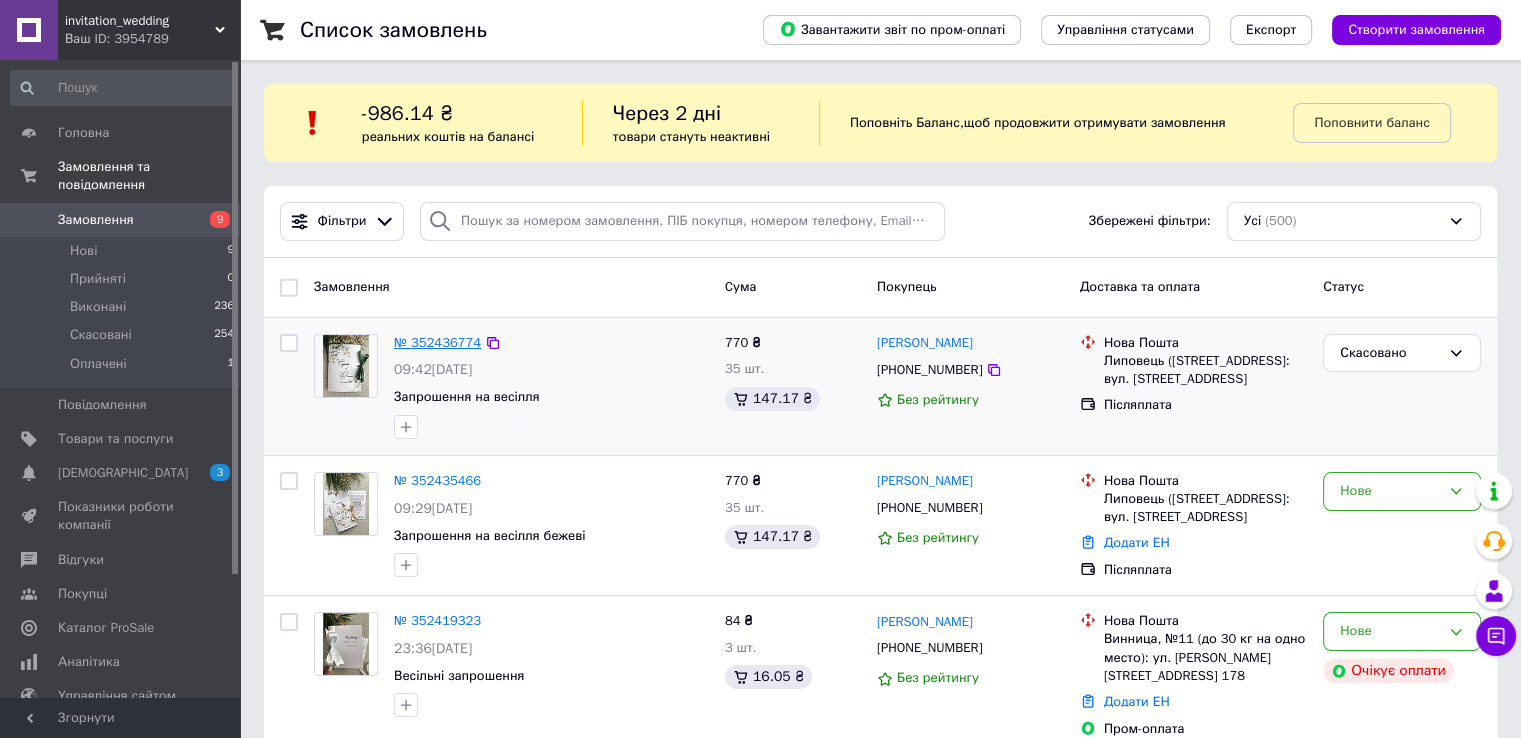 click on "№ 352436774" at bounding box center [437, 342] 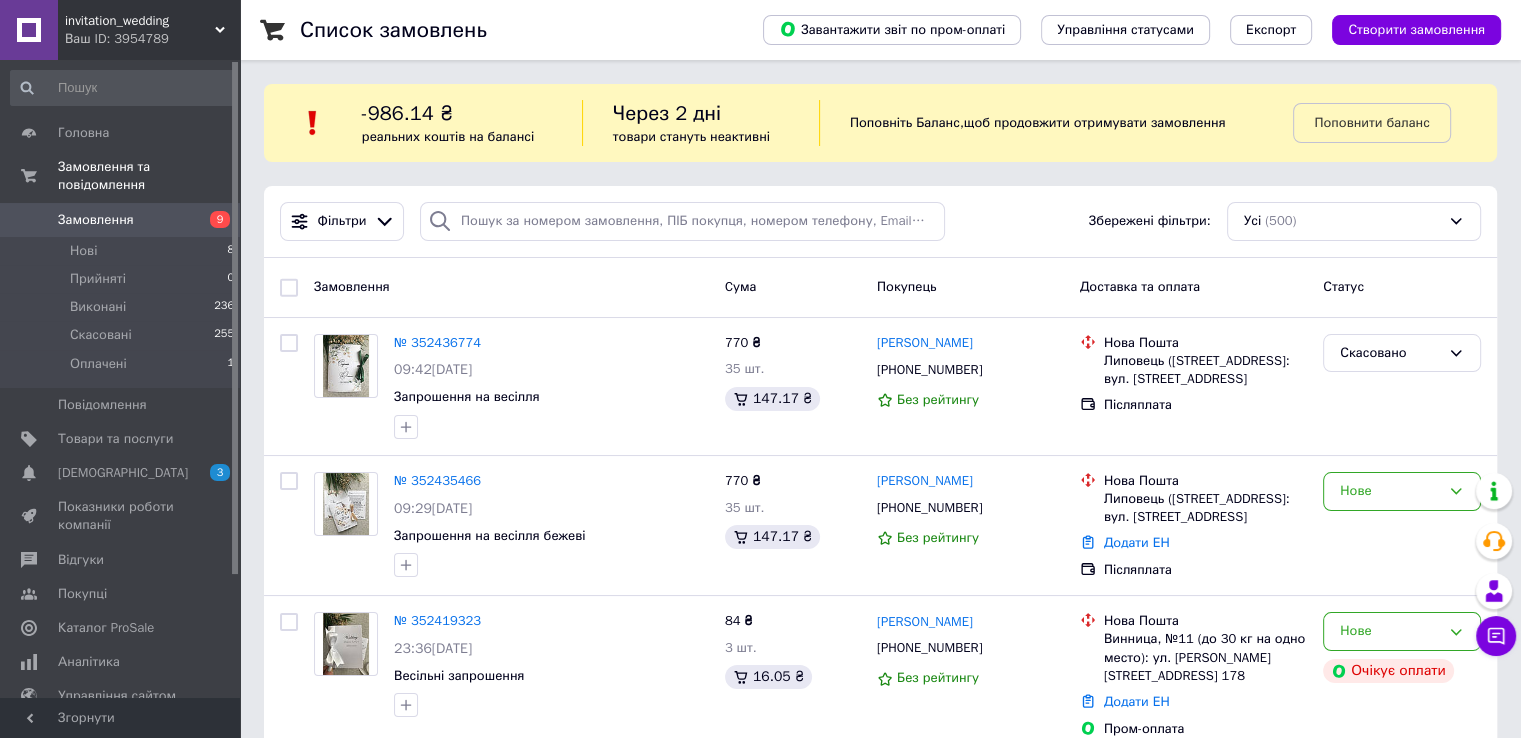 scroll, scrollTop: 644, scrollLeft: 0, axis: vertical 